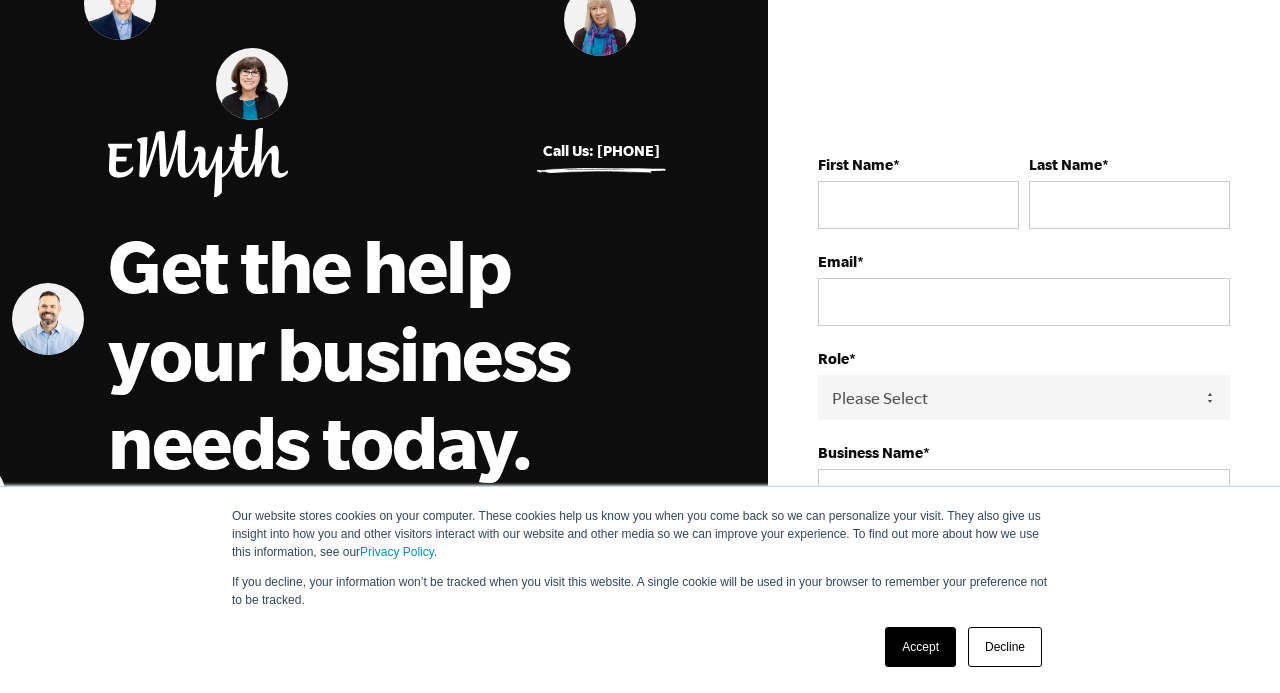 scroll, scrollTop: 0, scrollLeft: 0, axis: both 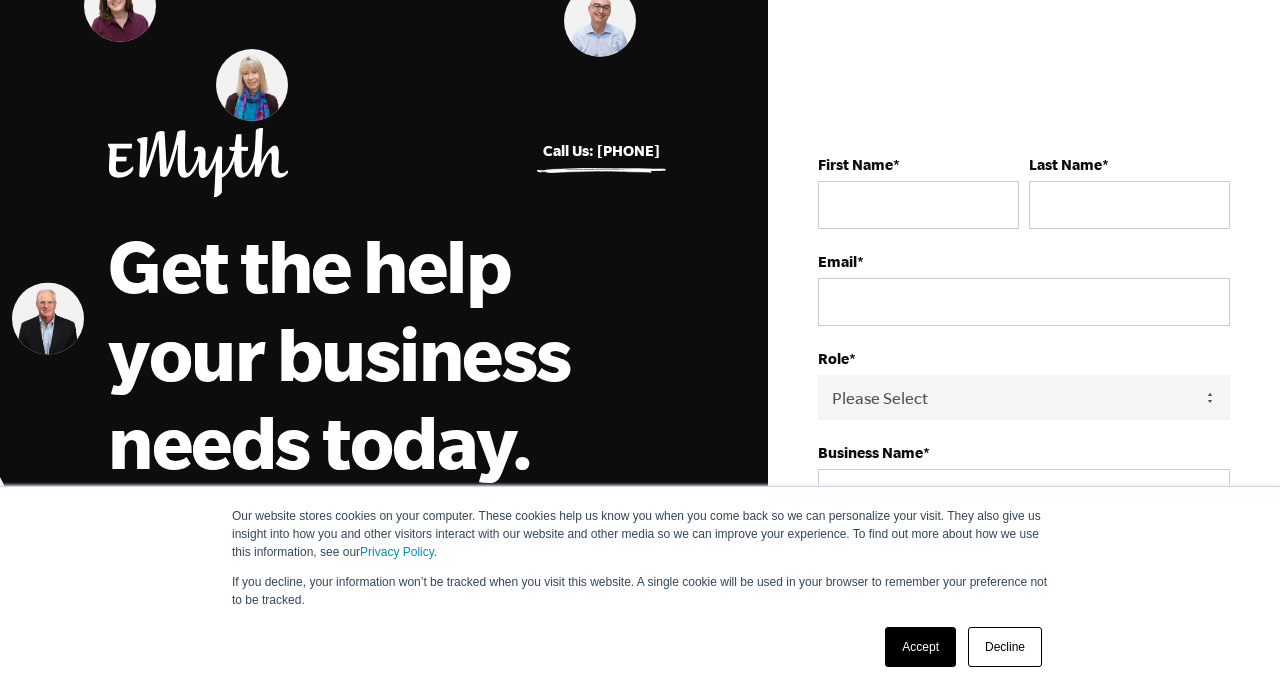 click on "Accept" at bounding box center [920, 647] 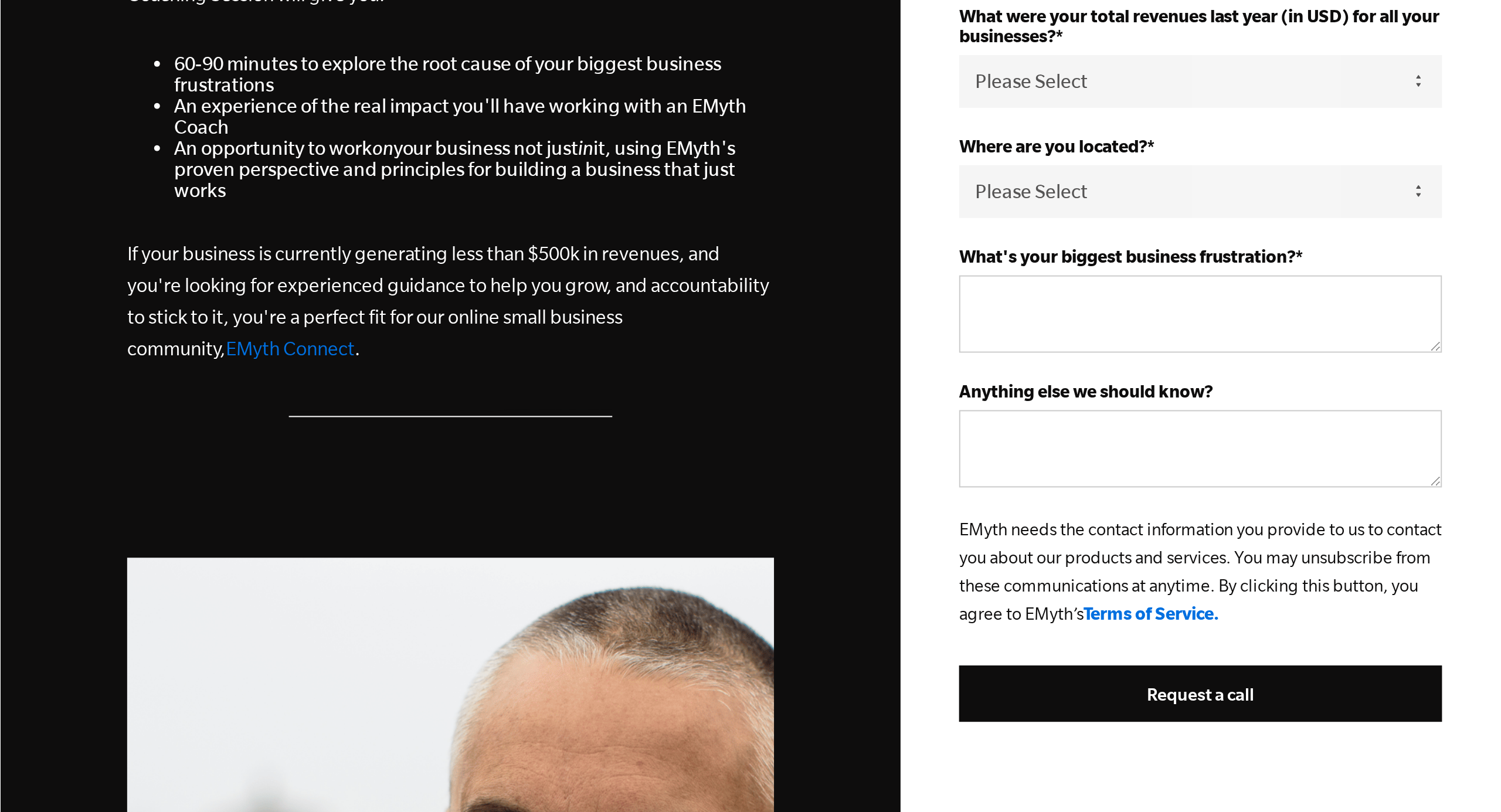 scroll, scrollTop: 0, scrollLeft: 0, axis: both 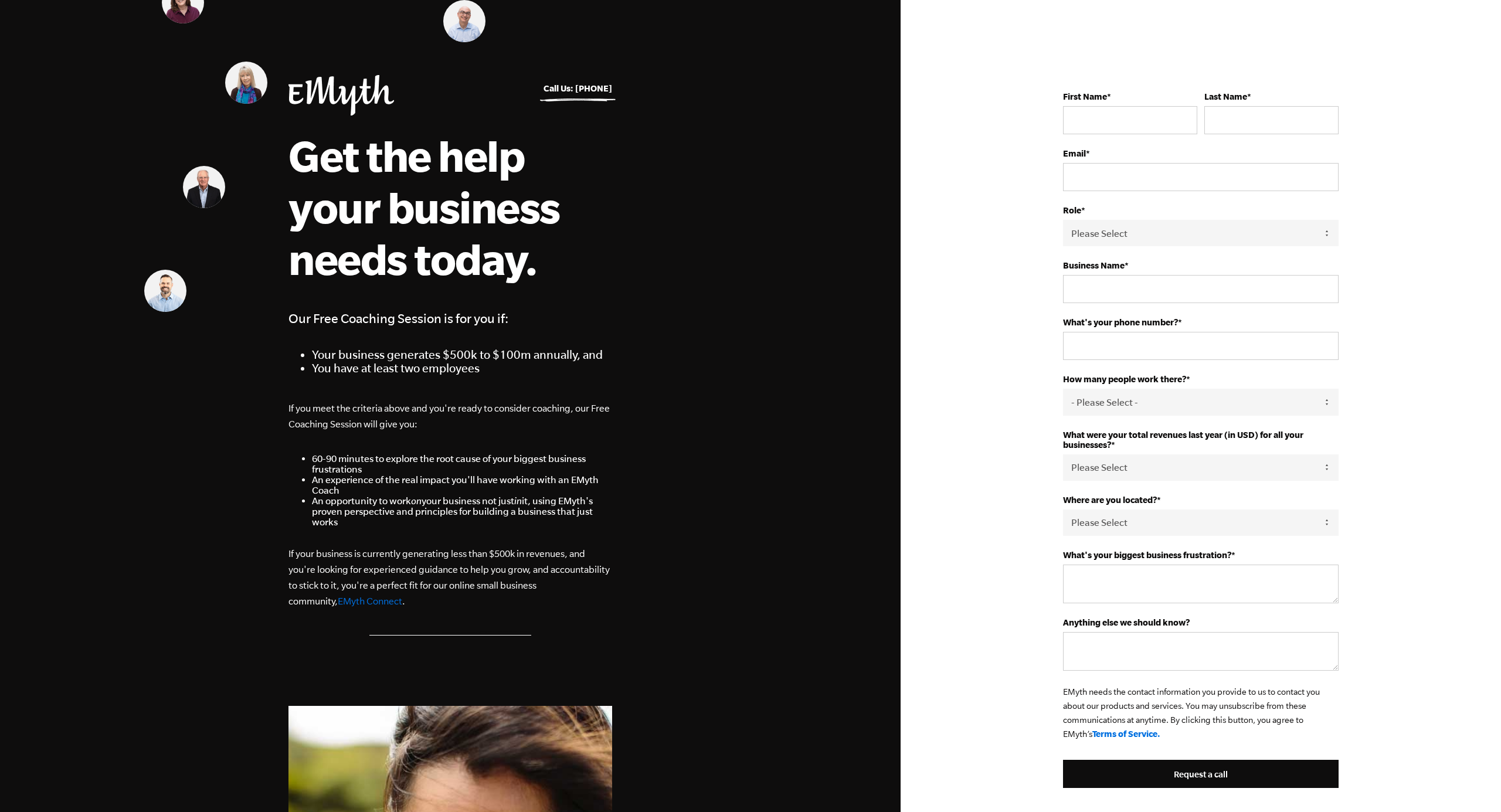 click on "First Name * Last Name * Email * Role * Please Select Owner Partner / Co-Owner Executive Employee / Other Business Name * What's your phone number? * How many people work there? * - Please Select - 50+ 35-49 20-34 10-19 4-9 1-3 0 What were your total revenues last year (in USD) for all your businesses? * Please Select 0-75K 76-150K 151-275K 276-500K 501-750K 751-1M 1-2.5M 2.5-5M 5-10M 10M+ Where are you located? * Please Select United States Afghanistan Åland Islands Albania Algeria American Samoa Andorra Angola Anguilla Antarctica Antigua and Barbuda Argentina Armenia Aruba Asia/Pacific Region Australia Austria Azerbaijan Bahamas Bahrain Bangladesh Barbados Belarus Belgium Belize Benin Bermuda Bhutan Bolivia Bosnia and Herzegovina Botswana Bouvet Island Brazil British Indian Ocean Territory British Virgin Islands Brunei Bulgaria Burkina Faso Burundi Cambodia Cameroon Canada Cape Verde Caribbean Netherlands Cayman Islands Chad Chile China" at bounding box center (1201, 660) 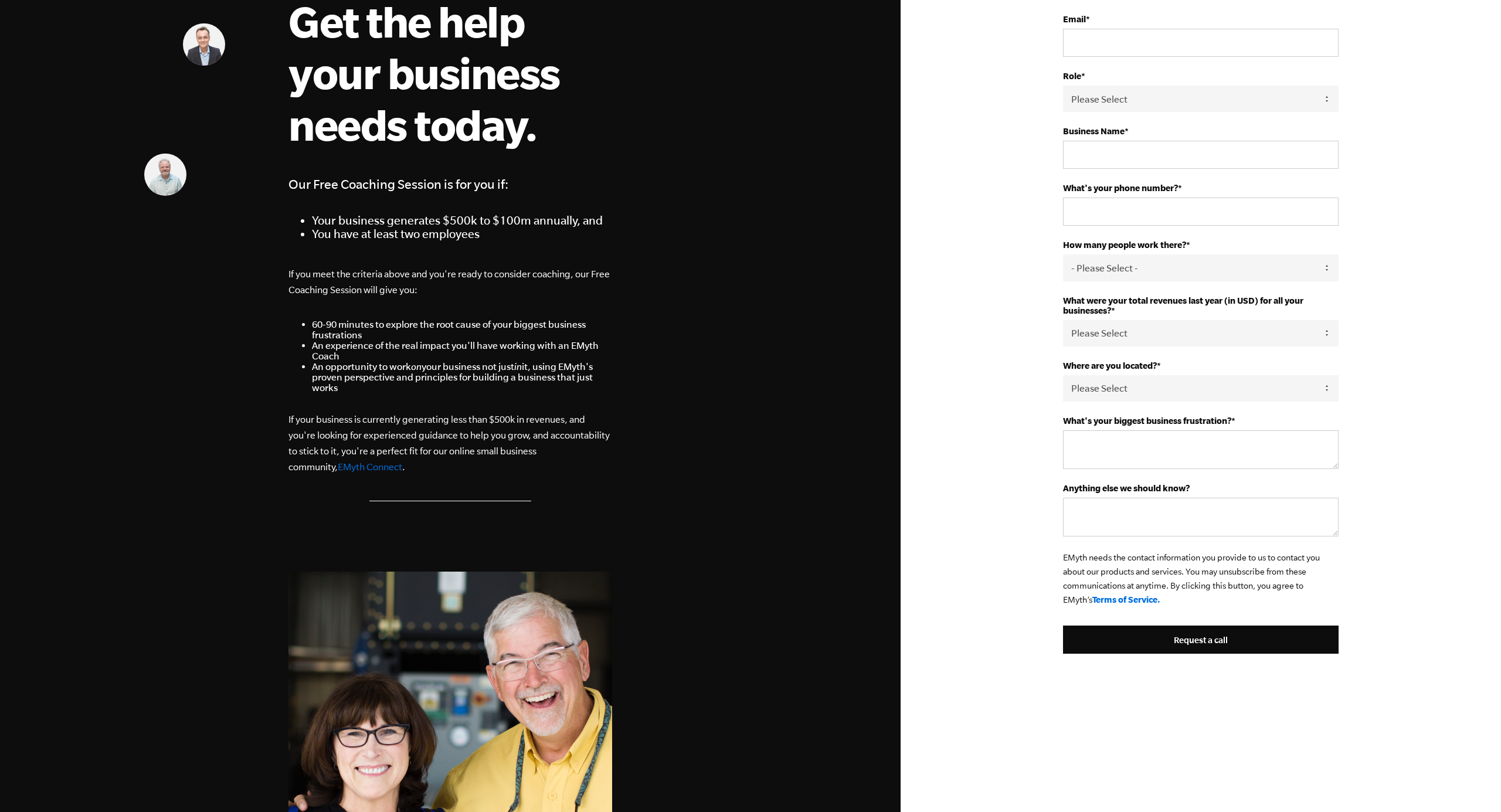 scroll, scrollTop: 0, scrollLeft: 0, axis: both 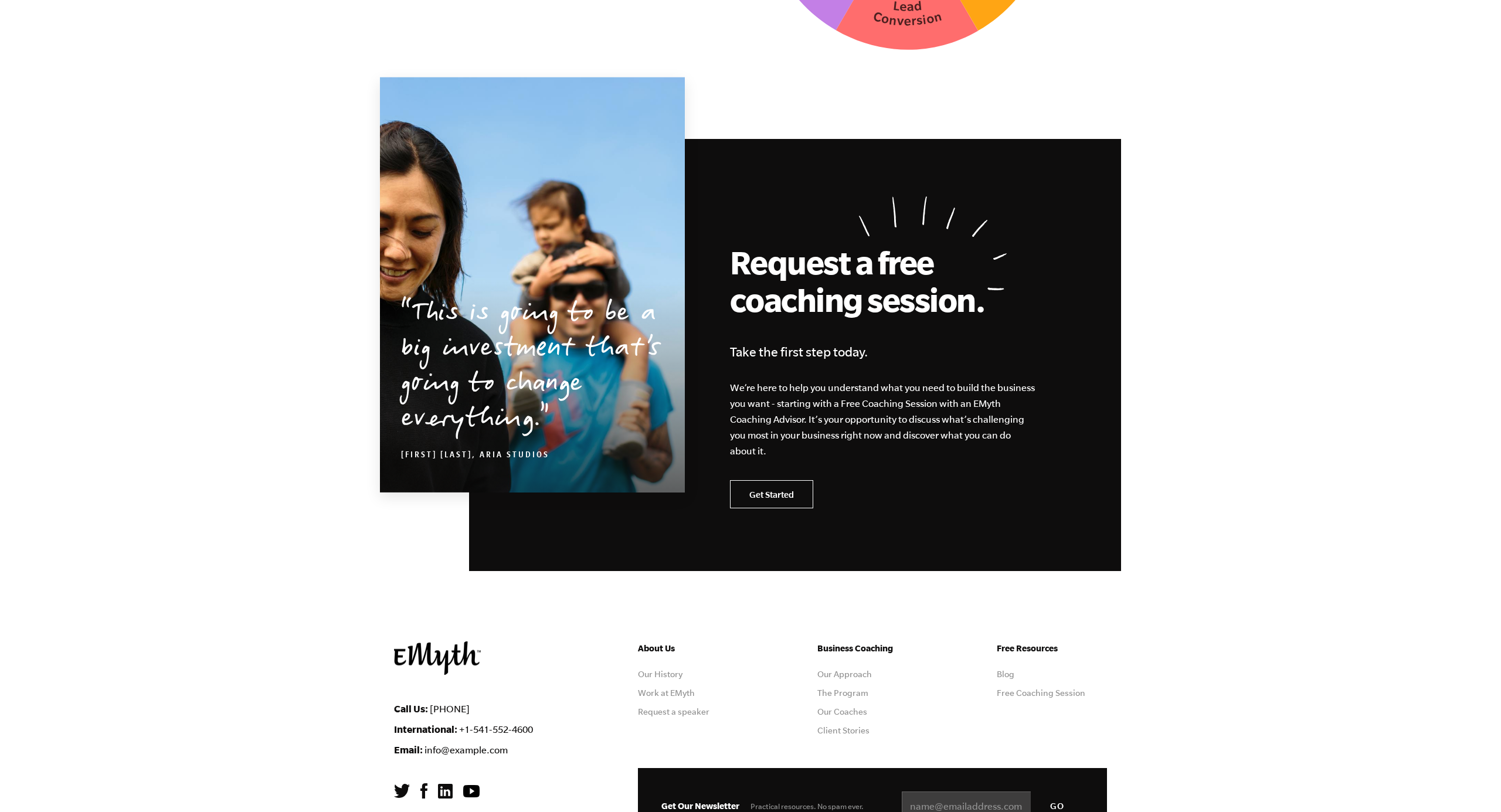 click on "Get Started" at bounding box center [772, 494] 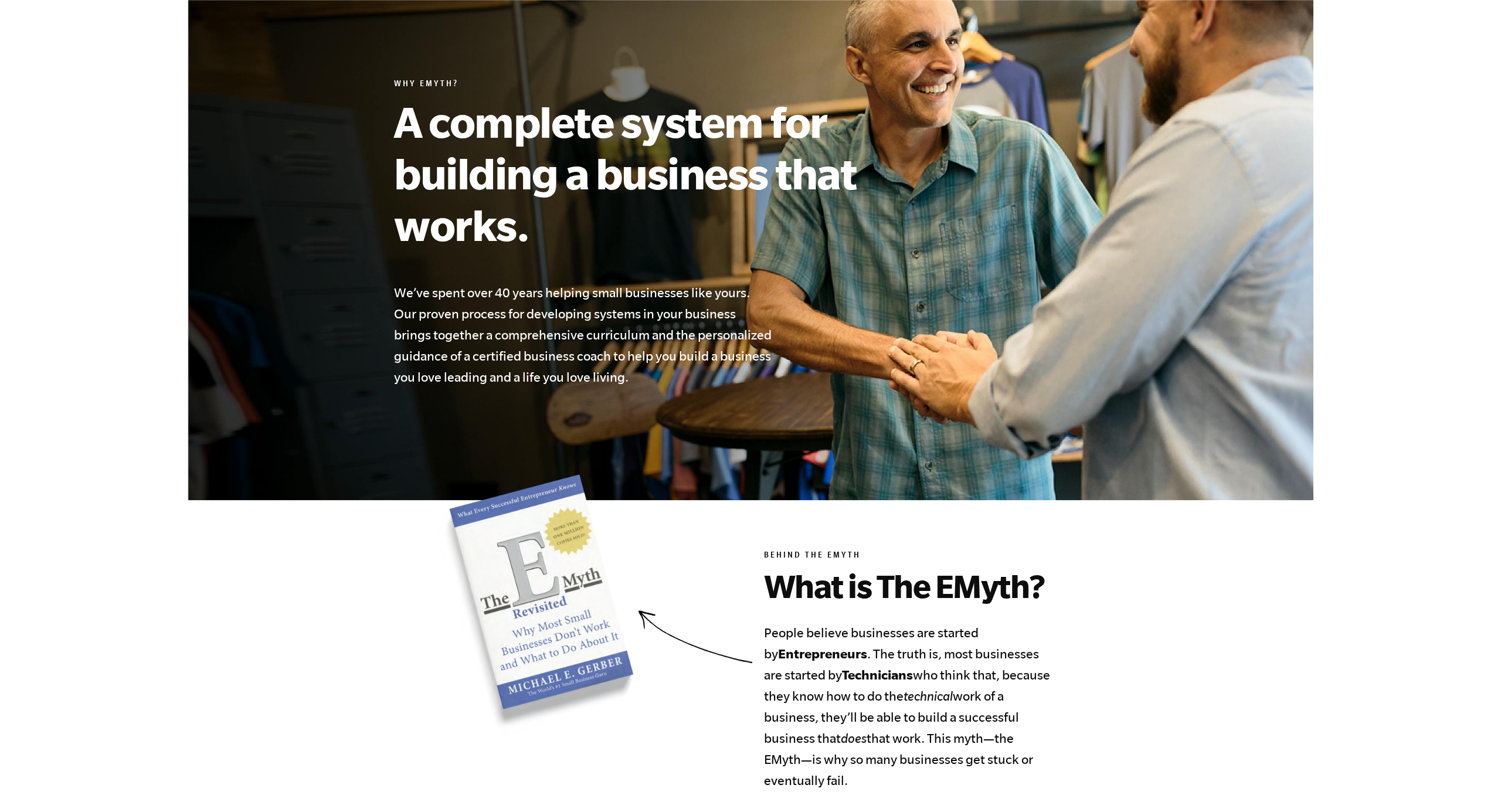 scroll, scrollTop: 0, scrollLeft: 0, axis: both 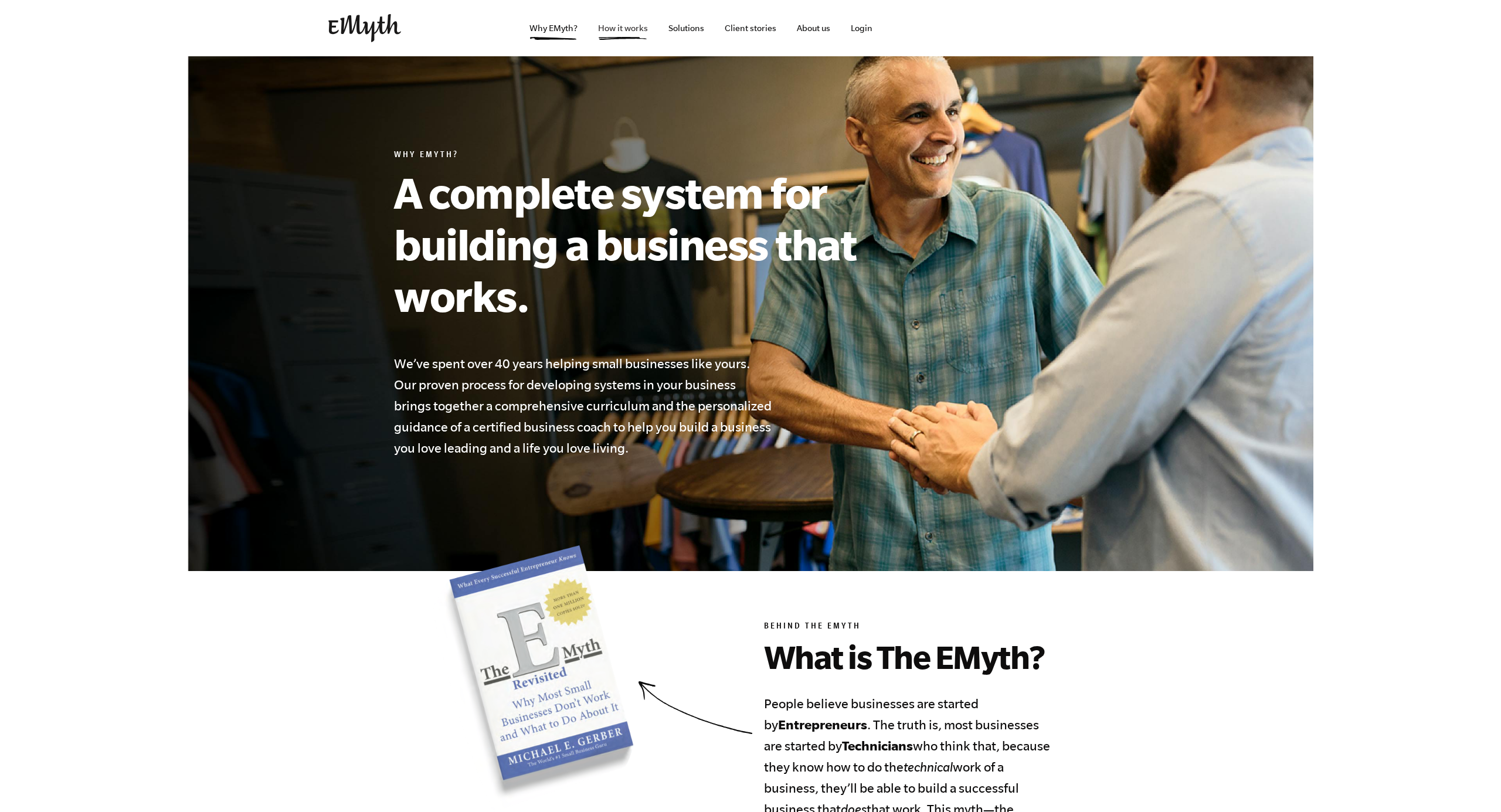 click on "How it works" at bounding box center [623, 28] 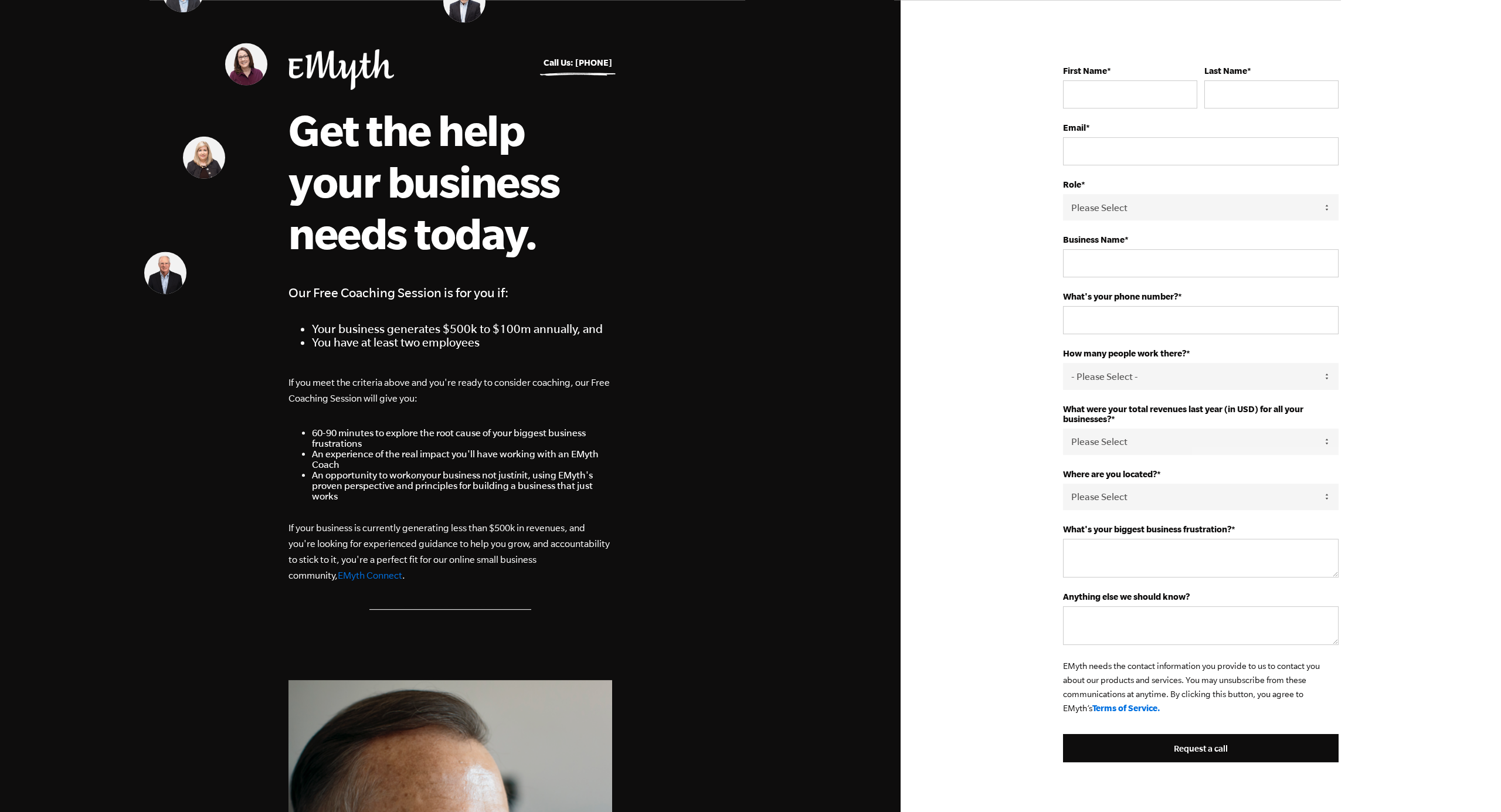 scroll, scrollTop: 0, scrollLeft: 0, axis: both 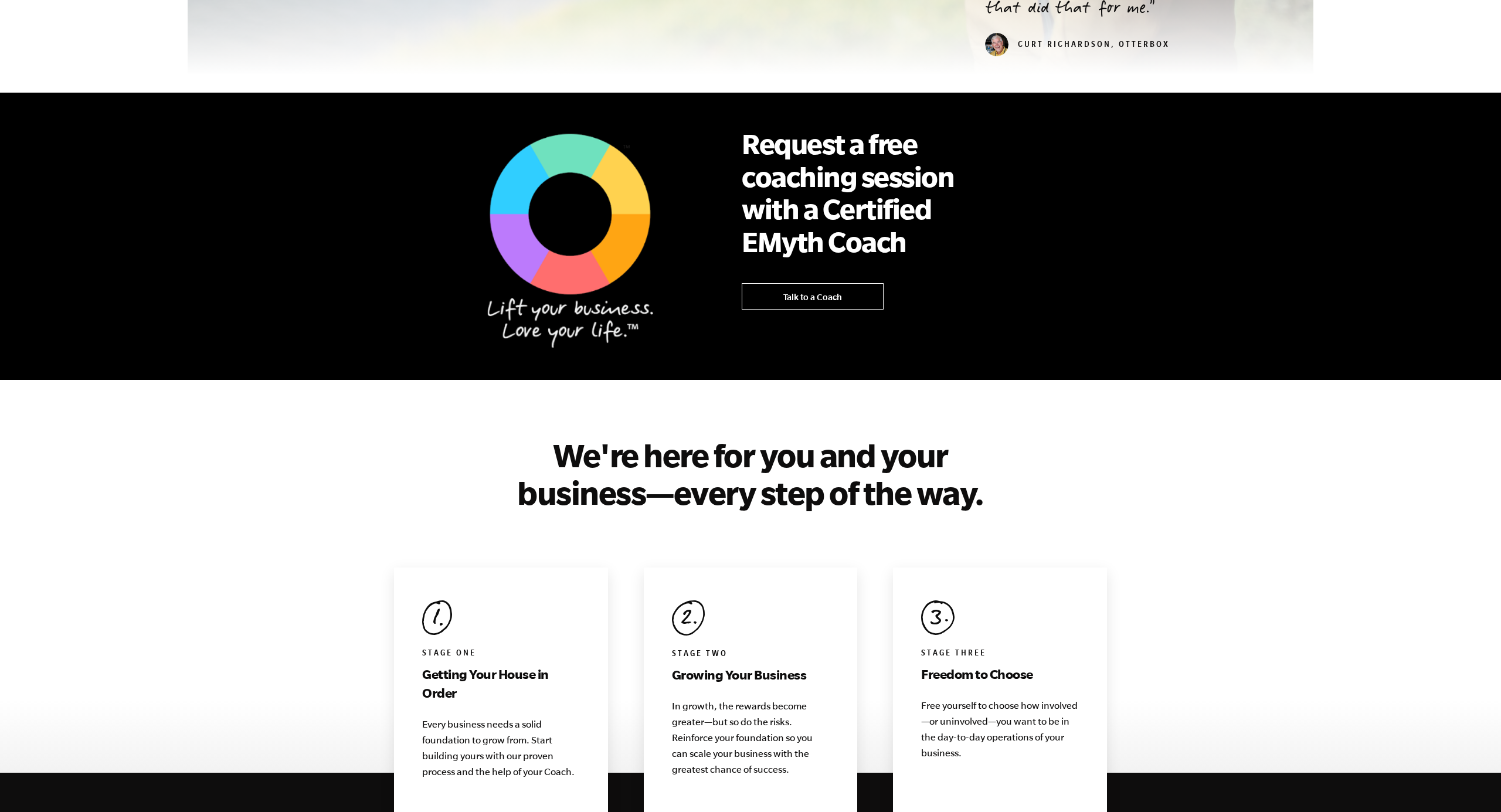 click on "Talk to a Coach" at bounding box center (813, 297) 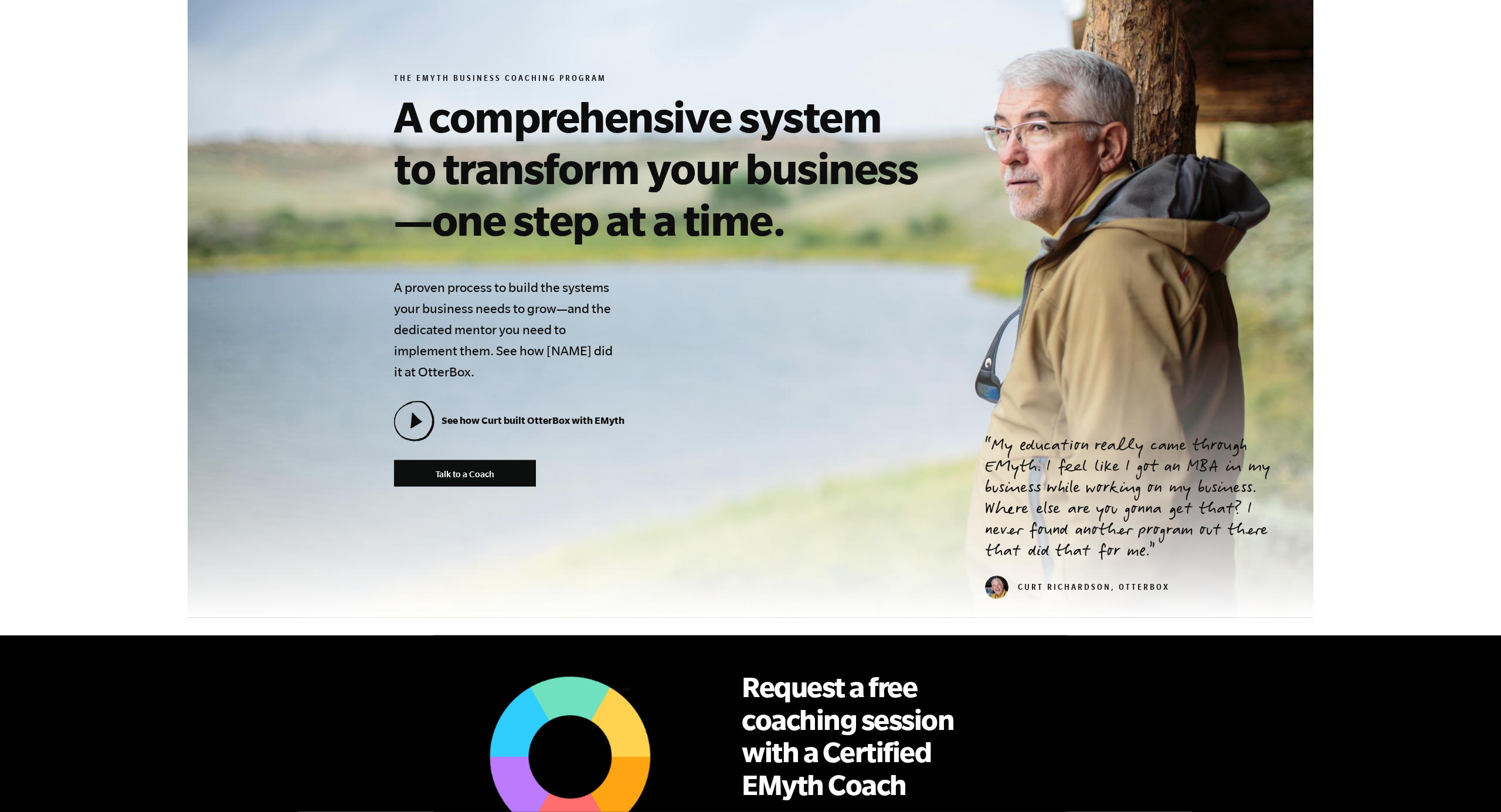 scroll, scrollTop: 0, scrollLeft: 0, axis: both 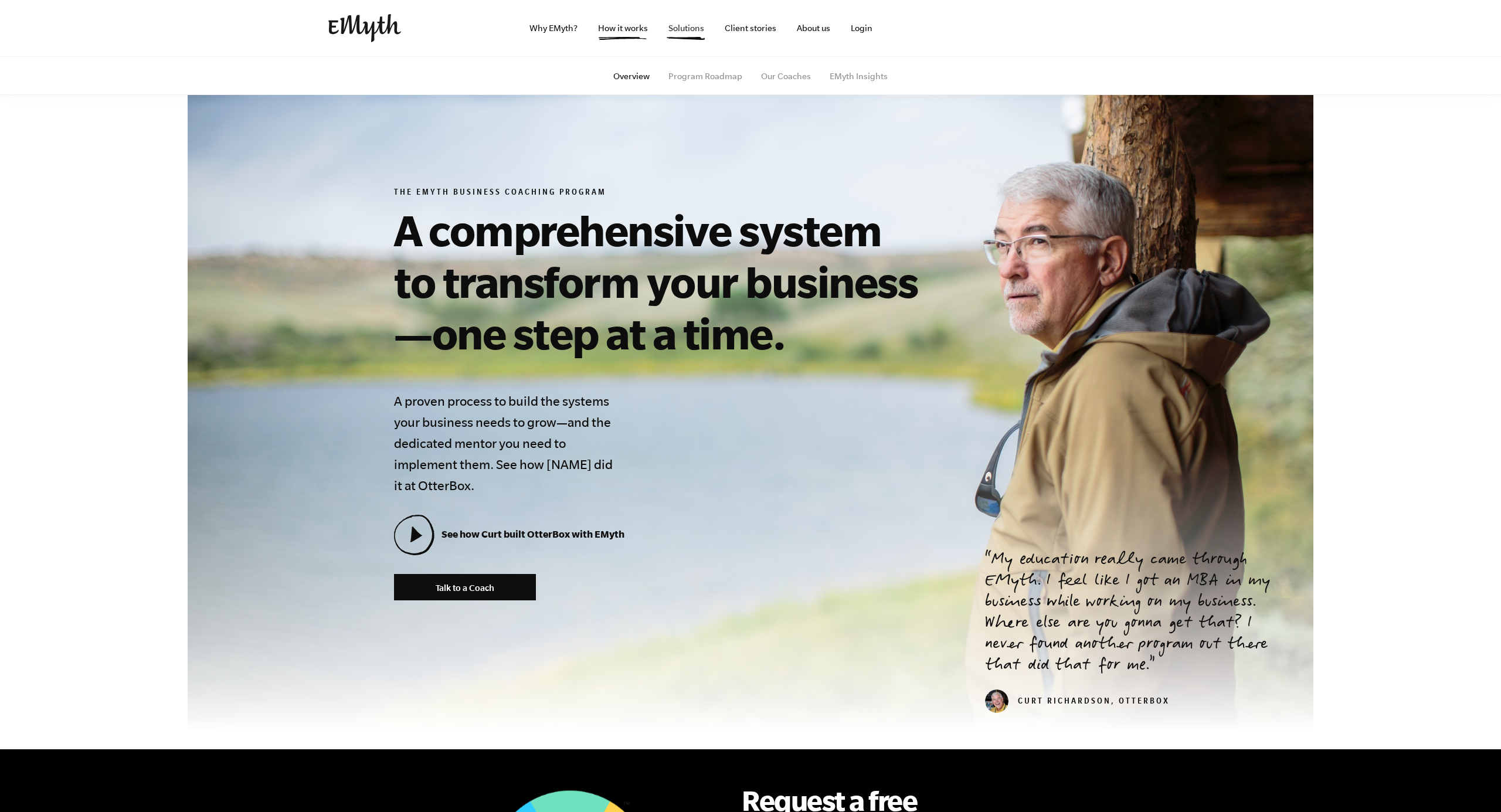 click on "Solutions" at bounding box center (686, 28) 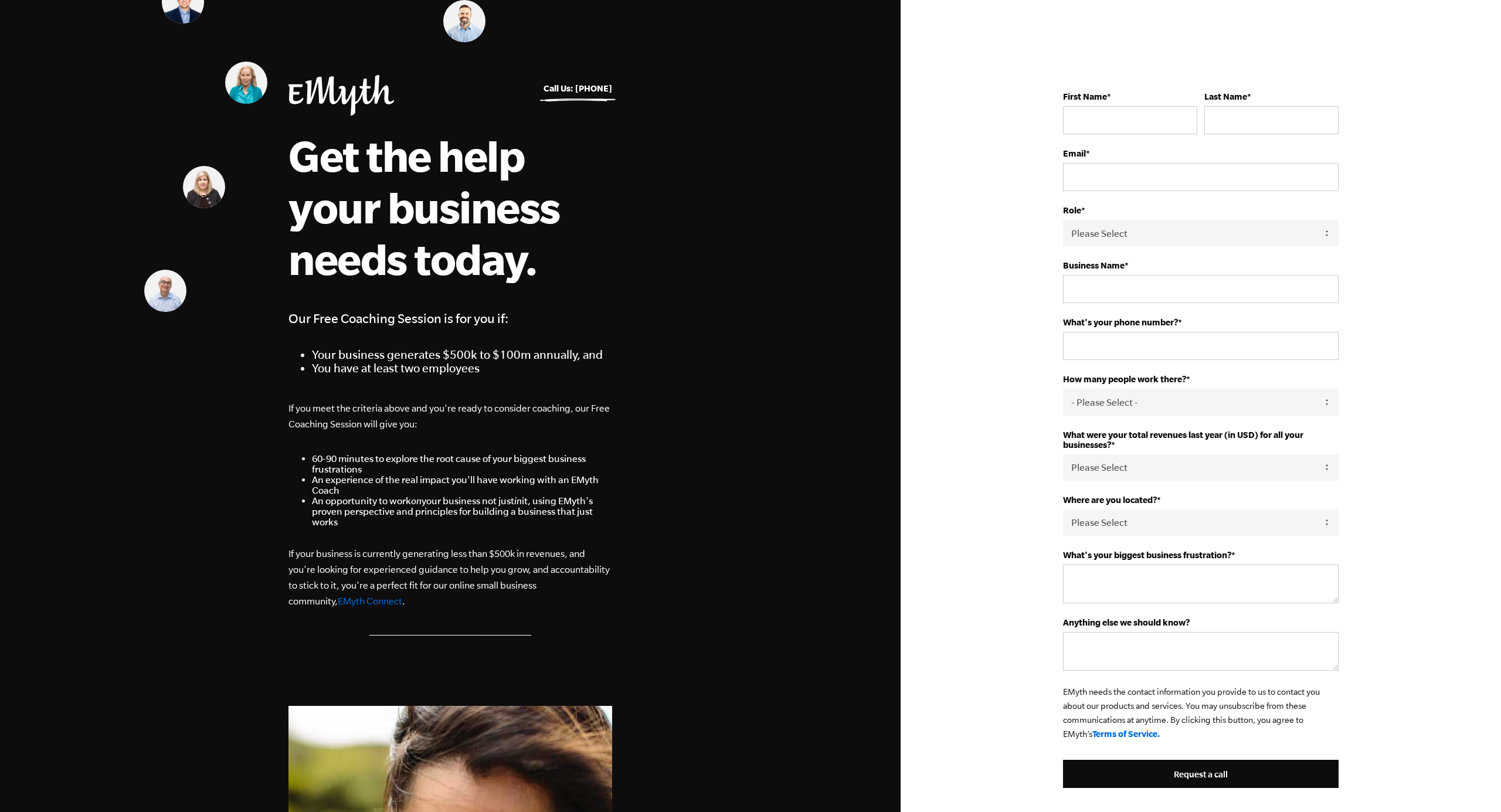 scroll, scrollTop: 0, scrollLeft: 0, axis: both 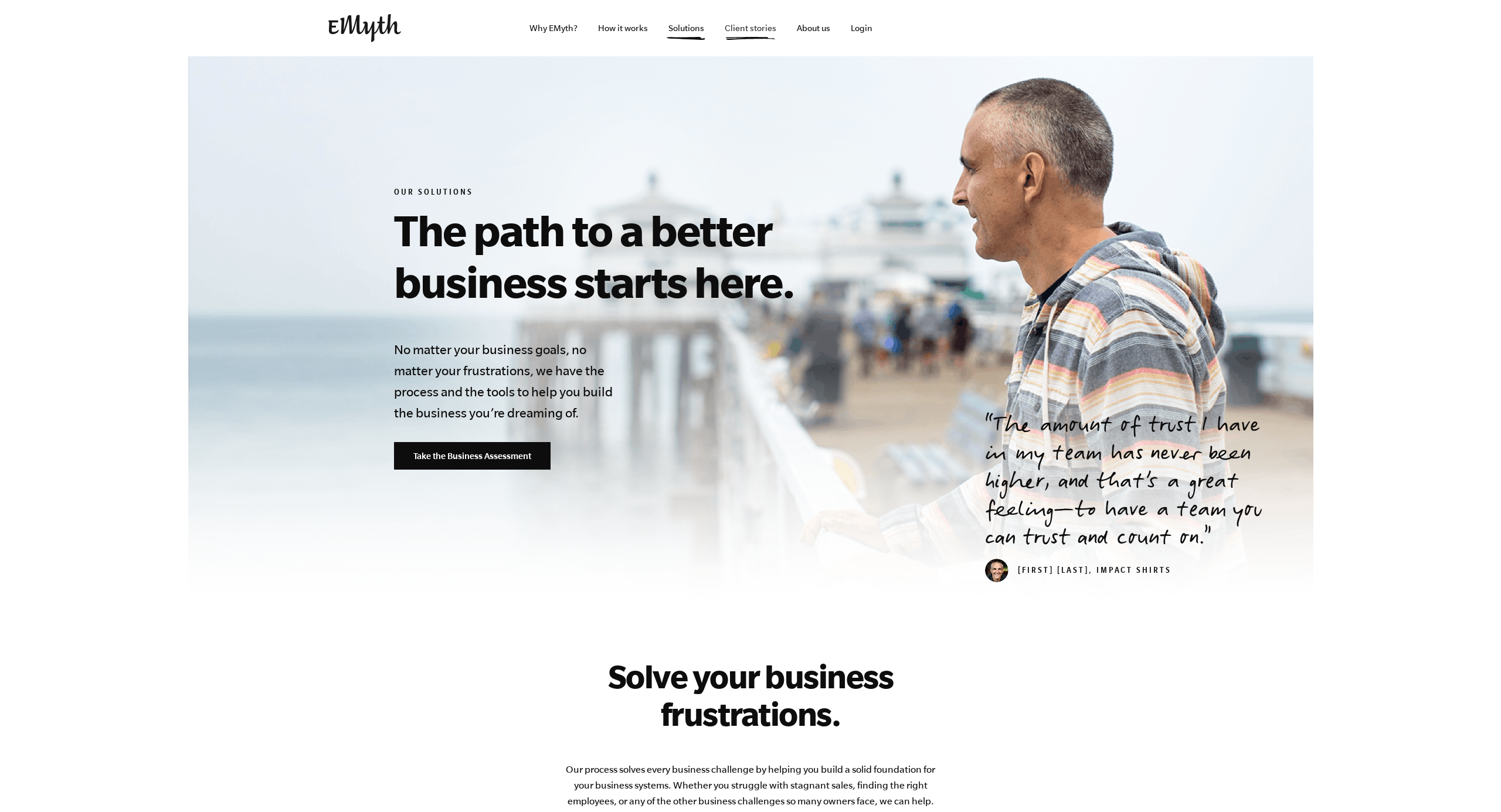 click on "Client stories" at bounding box center (750, 28) 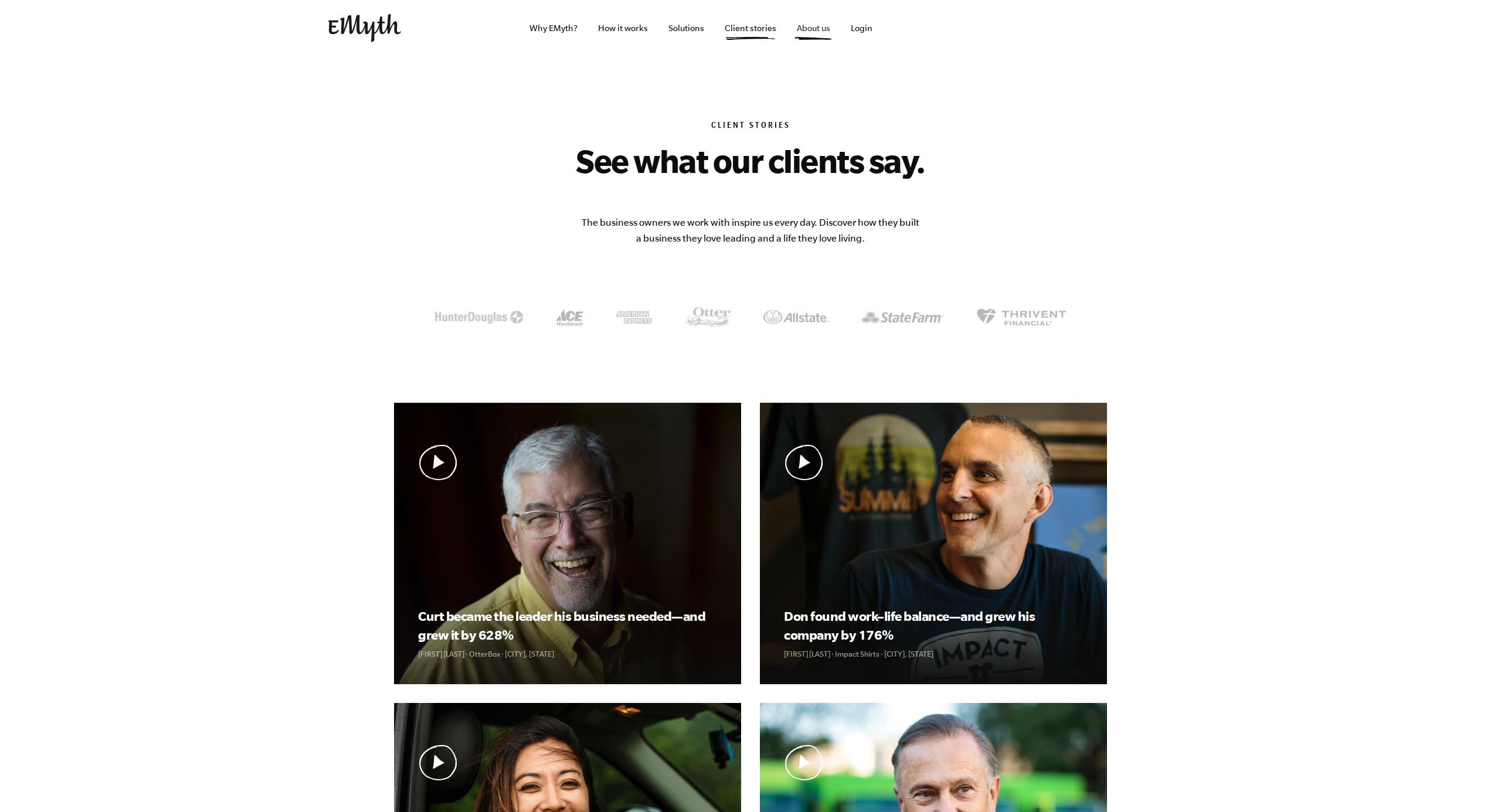 scroll, scrollTop: 0, scrollLeft: 0, axis: both 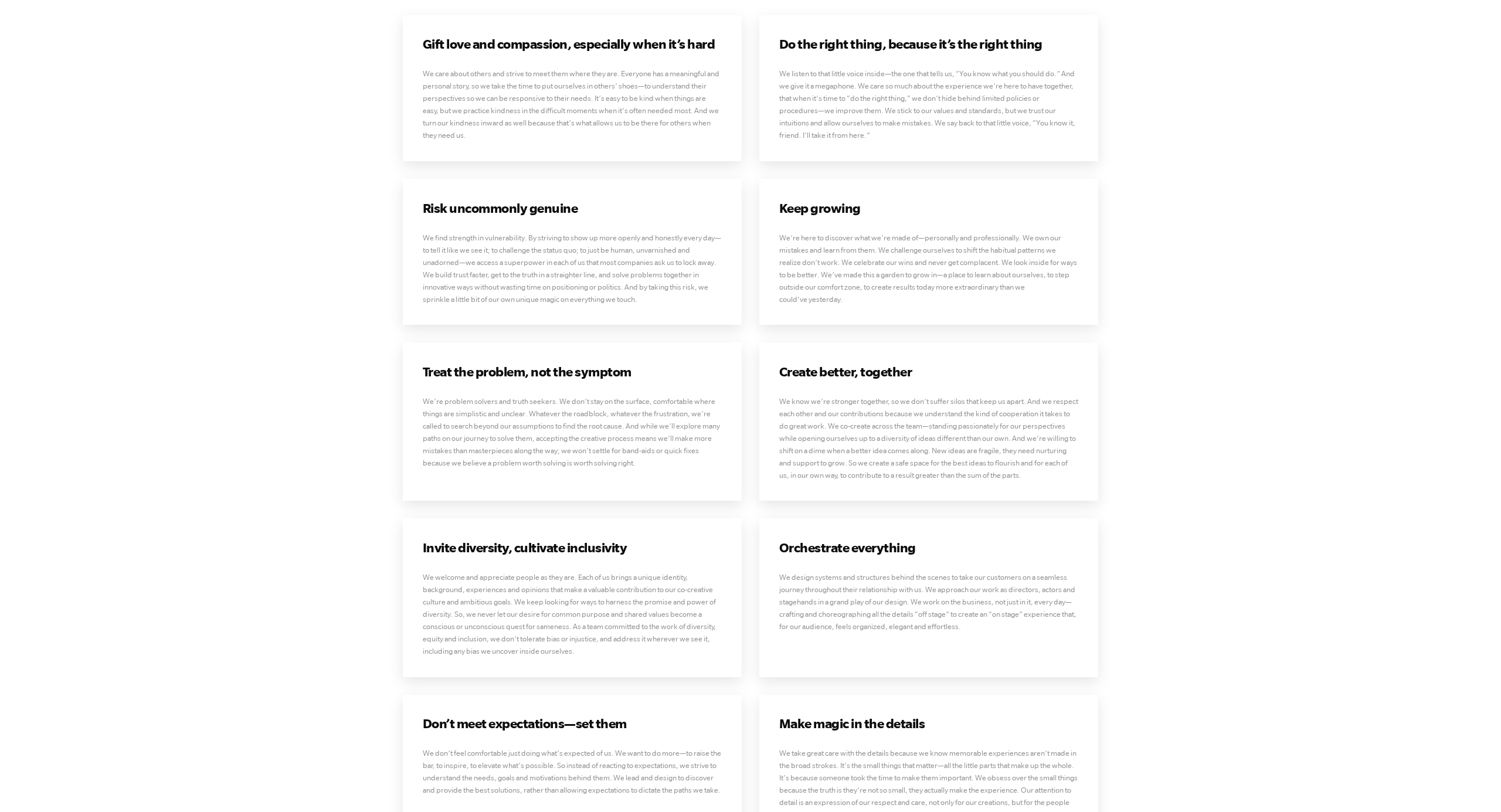 click on "Risk uncommonly genuine" at bounding box center (572, 208) 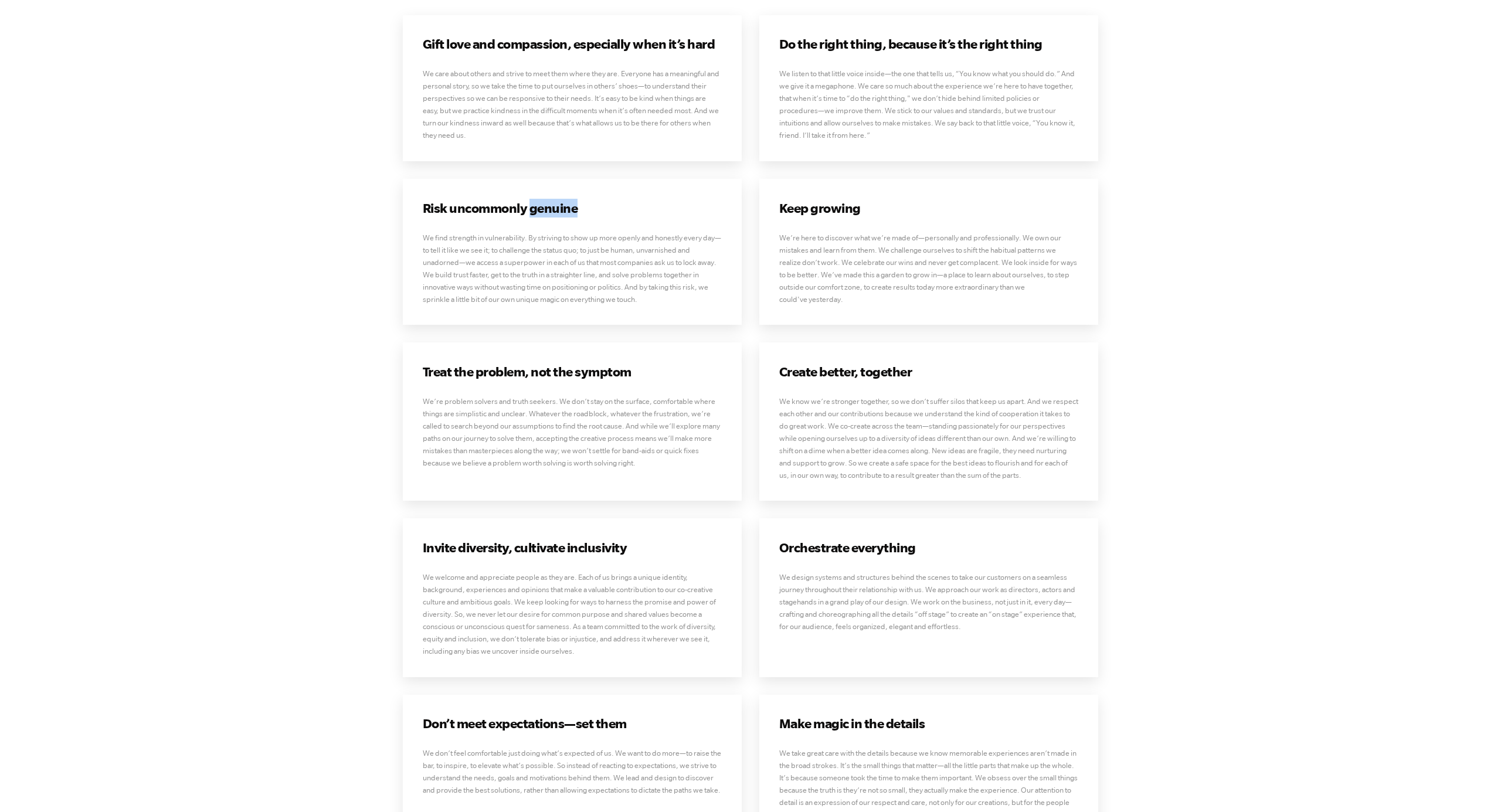 click on "Risk uncommonly genuine" at bounding box center (572, 208) 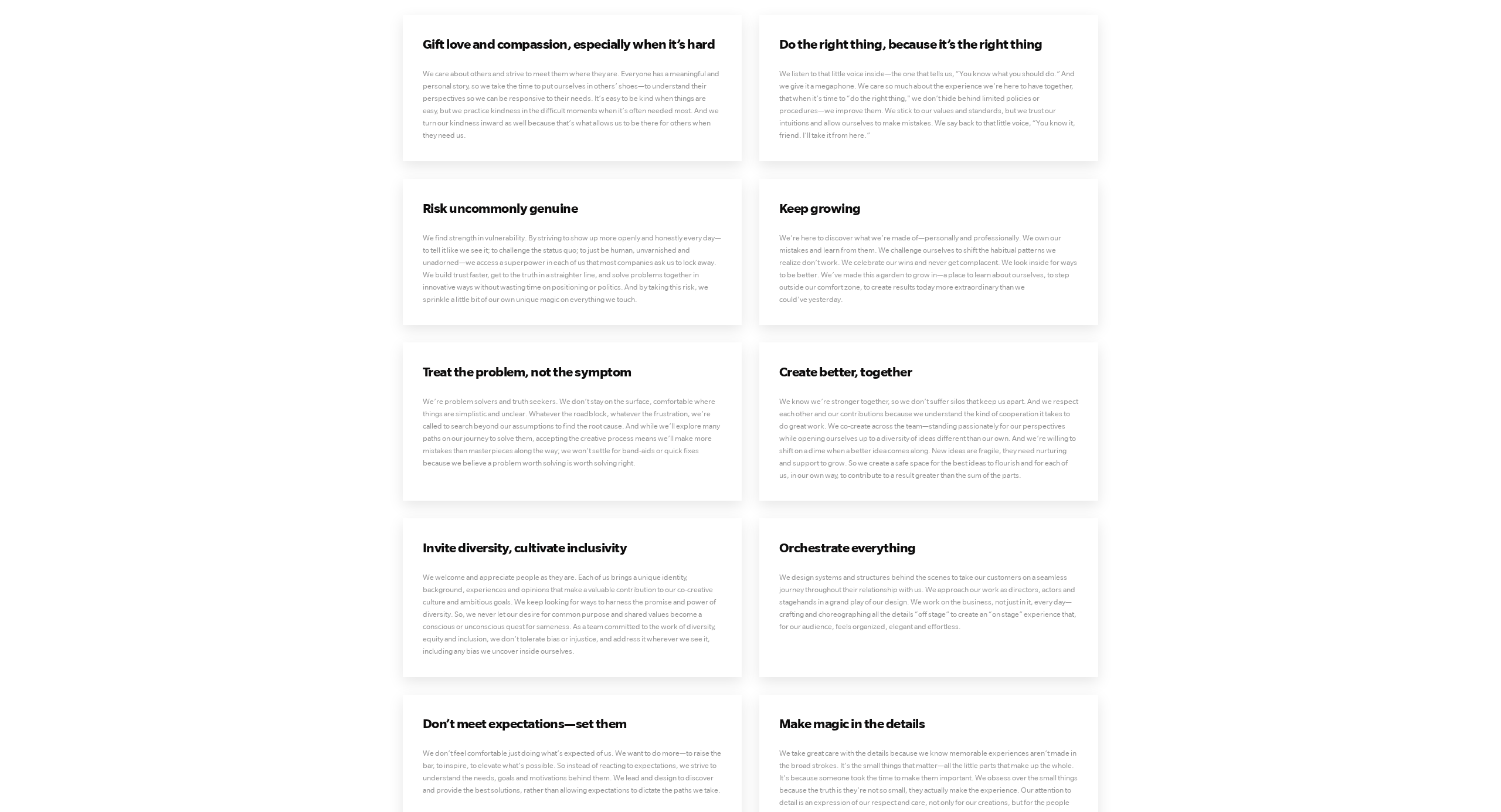 click on "We find strength in vulnerability. By striving to show up more openly and honestly every day—to tell it like we see it; to challenge the status quo; to just be human, unvarnished and unadorned—we access a superpower in each of us that most companies ask us to lock away. We build trust faster, get to the truth in a straighter line, and solve problems together in innovative ways without wasting time on positioning or politics. And by taking this risk, we sprinkle a little bit of our own unique magic on everything we touch." at bounding box center (572, 269) 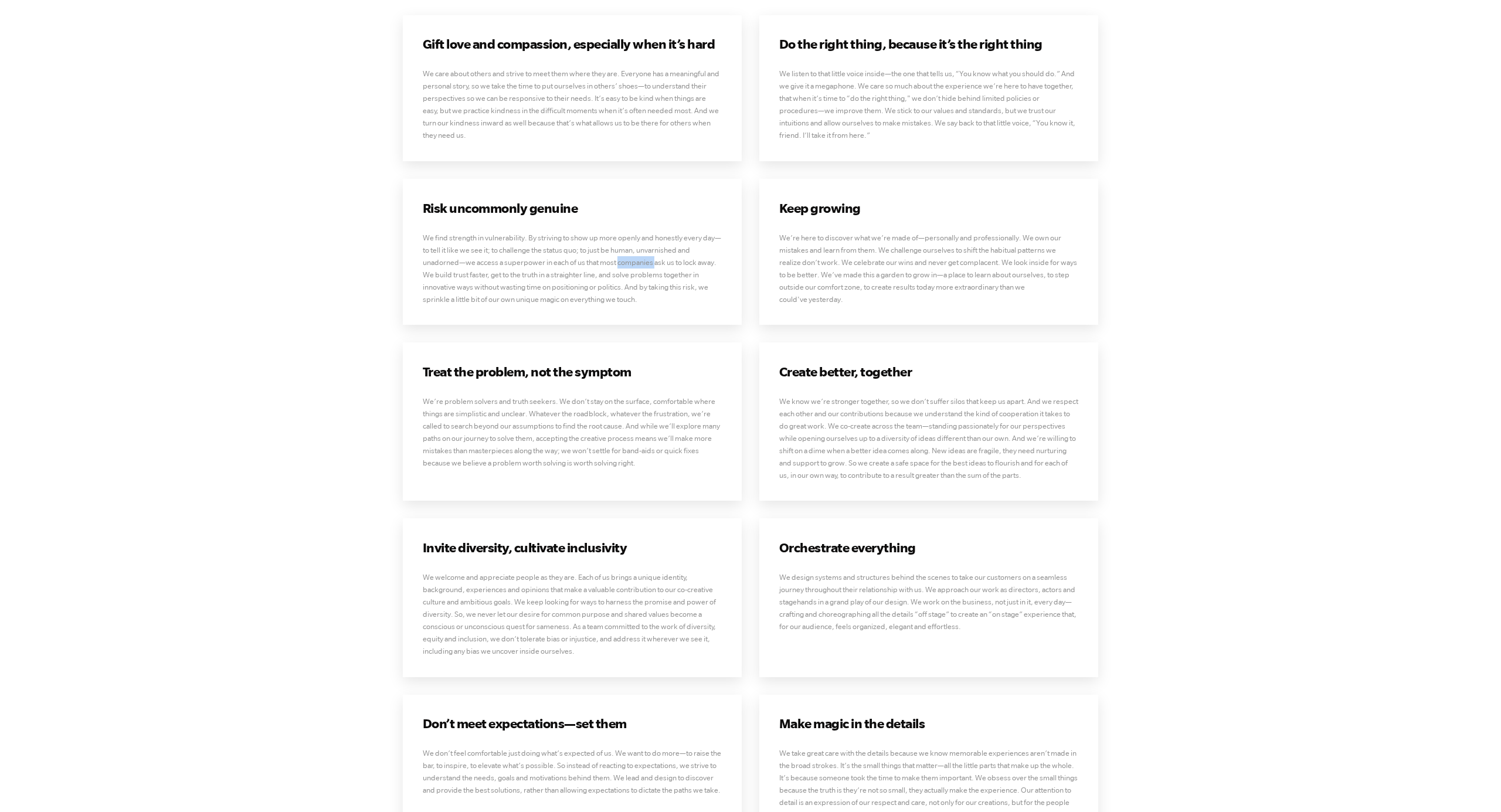 click on "We find strength in vulnerability. By striving to show up more openly and honestly every day—to tell it like we see it; to challenge the status quo; to just be human, unvarnished and unadorned—we access a superpower in each of us that most companies ask us to lock away. We build trust faster, get to the truth in a straighter line, and solve problems together in innovative ways without wasting time on positioning or politics. And by taking this risk, we sprinkle a little bit of our own unique magic on everything we touch." at bounding box center (572, 269) 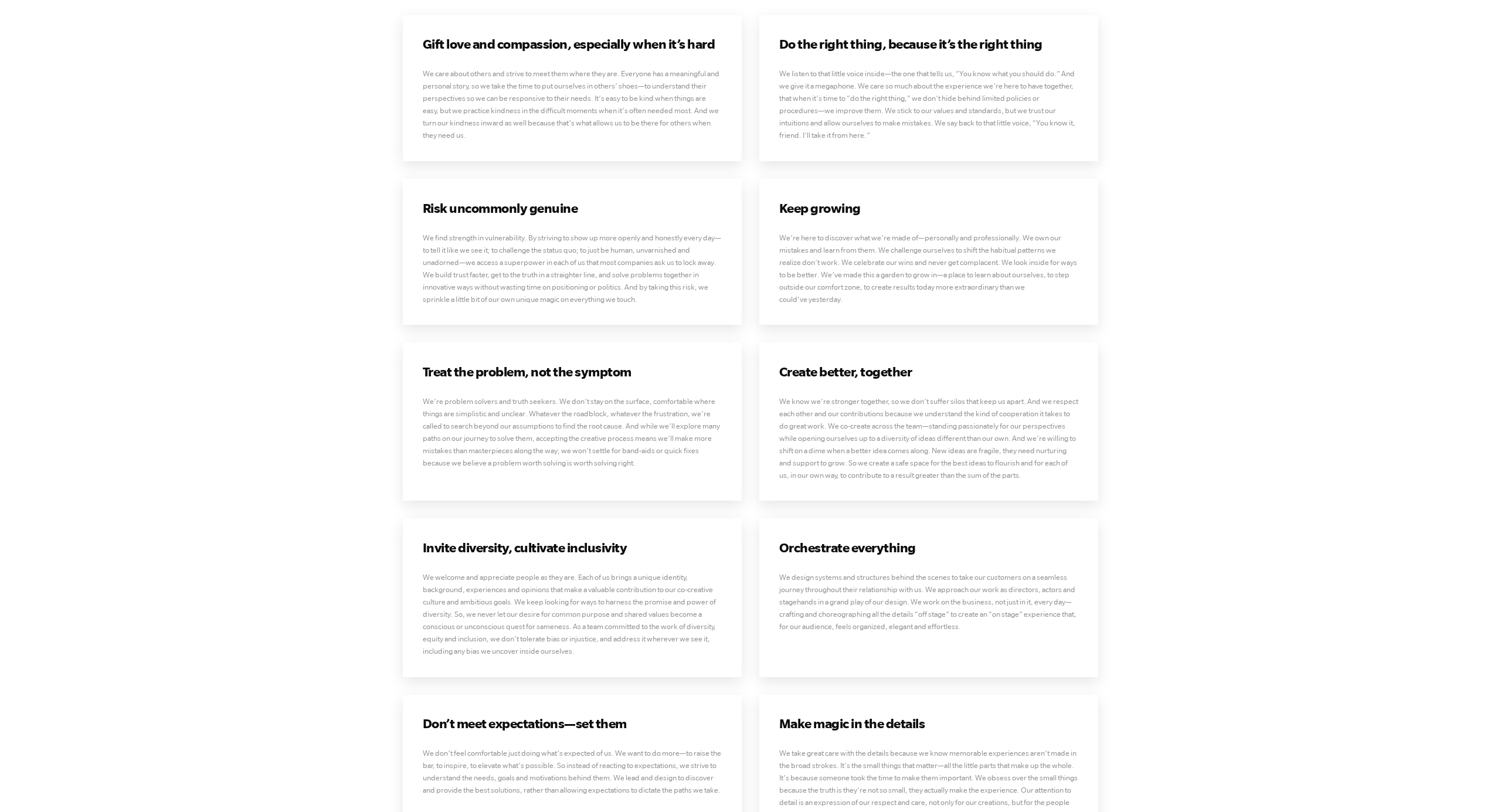 click on "We find strength in vulnerability. By striving to show up more openly and honestly every day—to tell it like we see it; to challenge the status quo; to just be human, unvarnished and unadorned—we access a superpower in each of us that most companies ask us to lock away. We build trust faster, get to the truth in a straighter line, and solve problems together in innovative ways without wasting time on positioning or politics. And by taking this risk, we sprinkle a little bit of our own unique magic on everything we touch." at bounding box center (572, 269) 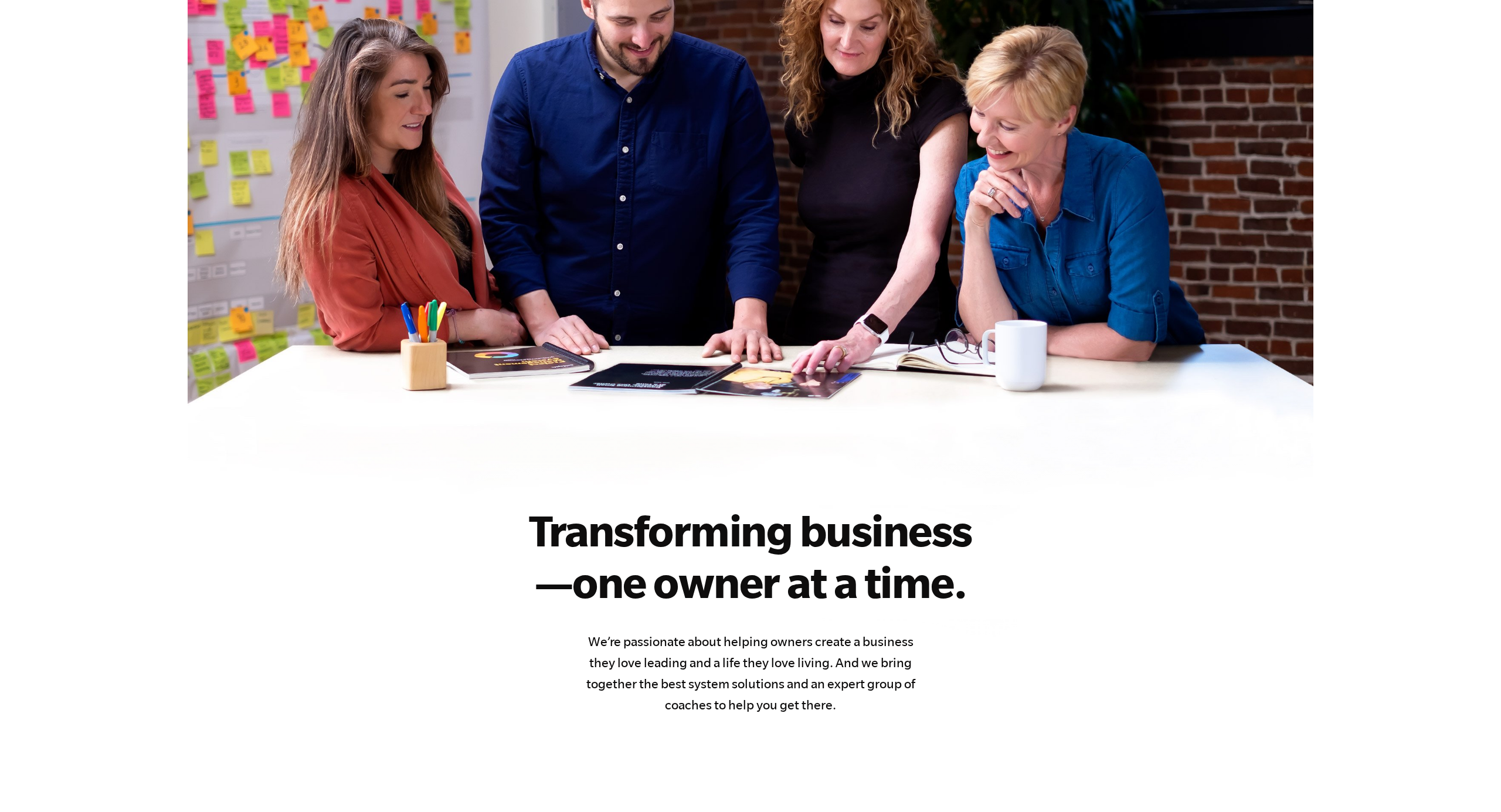 scroll, scrollTop: 0, scrollLeft: 0, axis: both 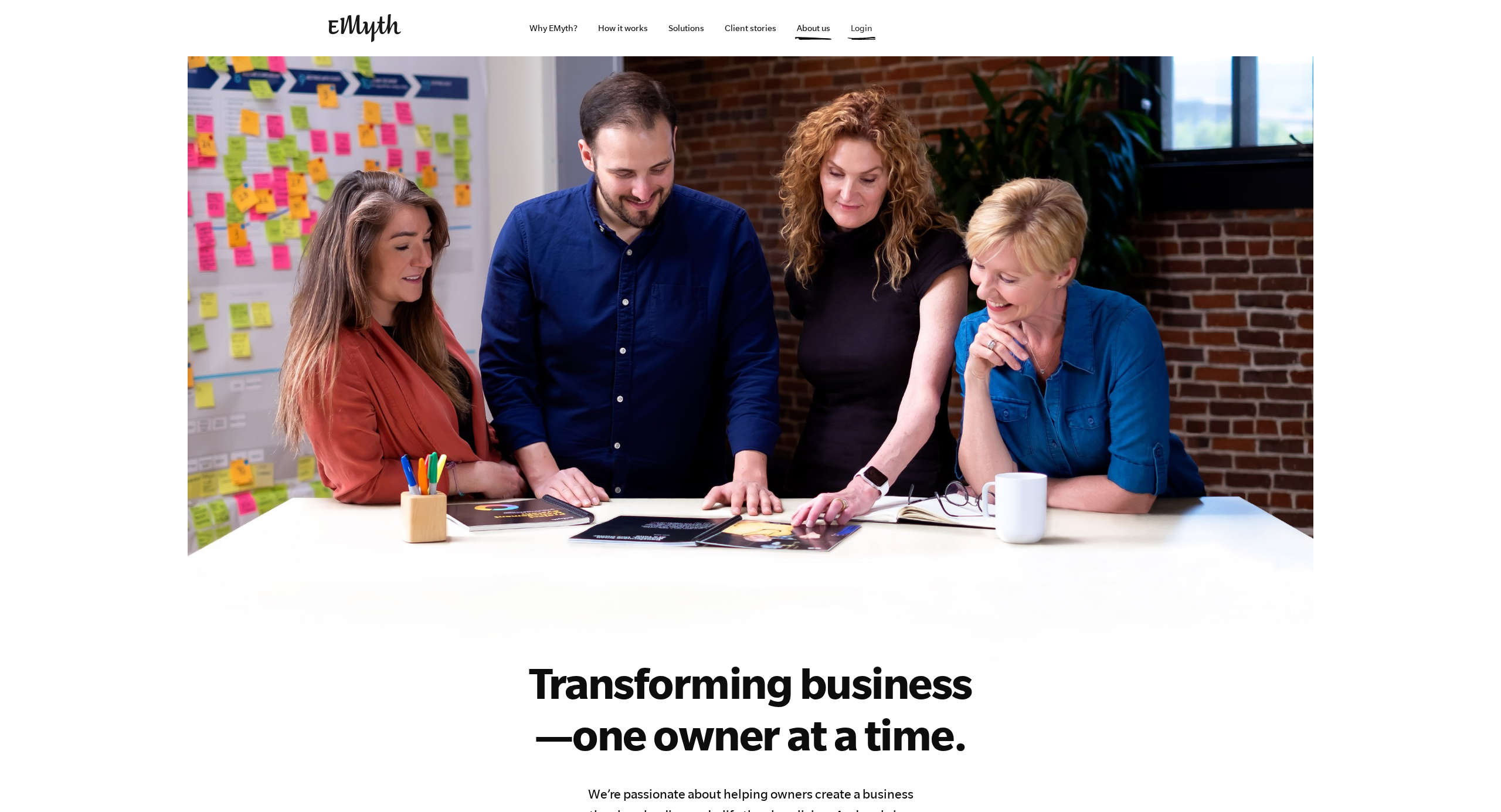 click on "Login" at bounding box center (861, 28) 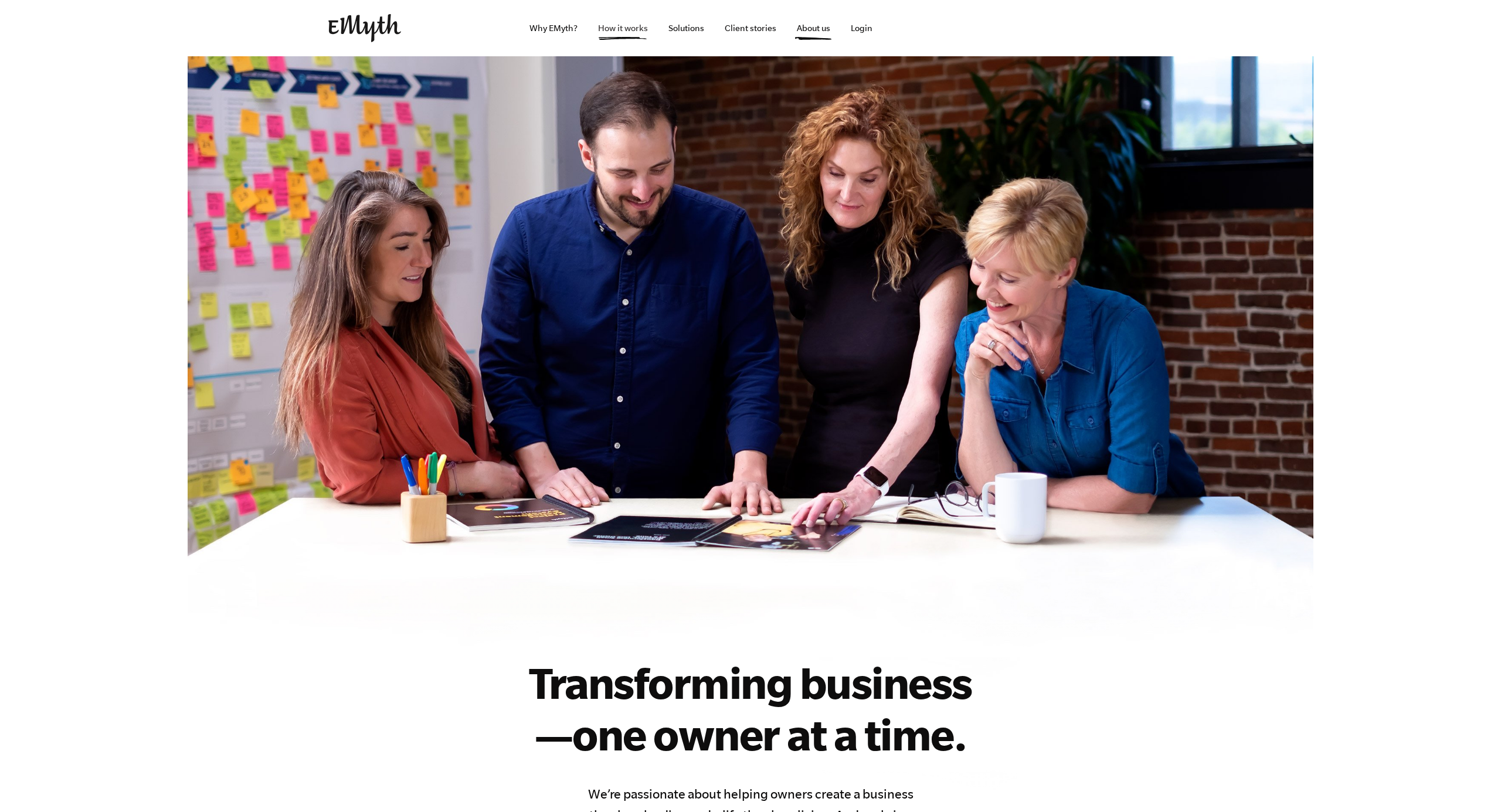 click on "How it works" at bounding box center (623, 28) 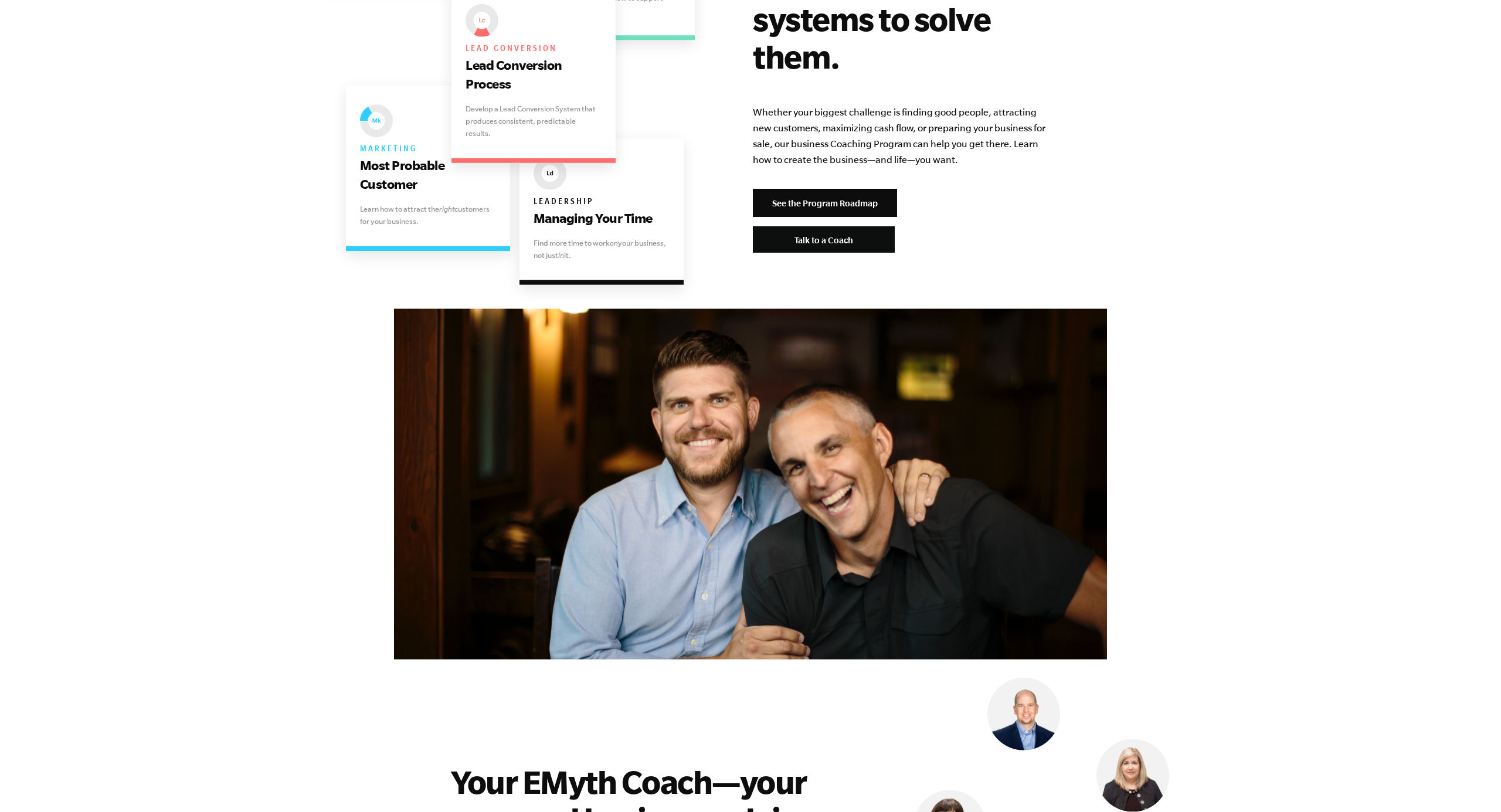 scroll, scrollTop: 2495, scrollLeft: 0, axis: vertical 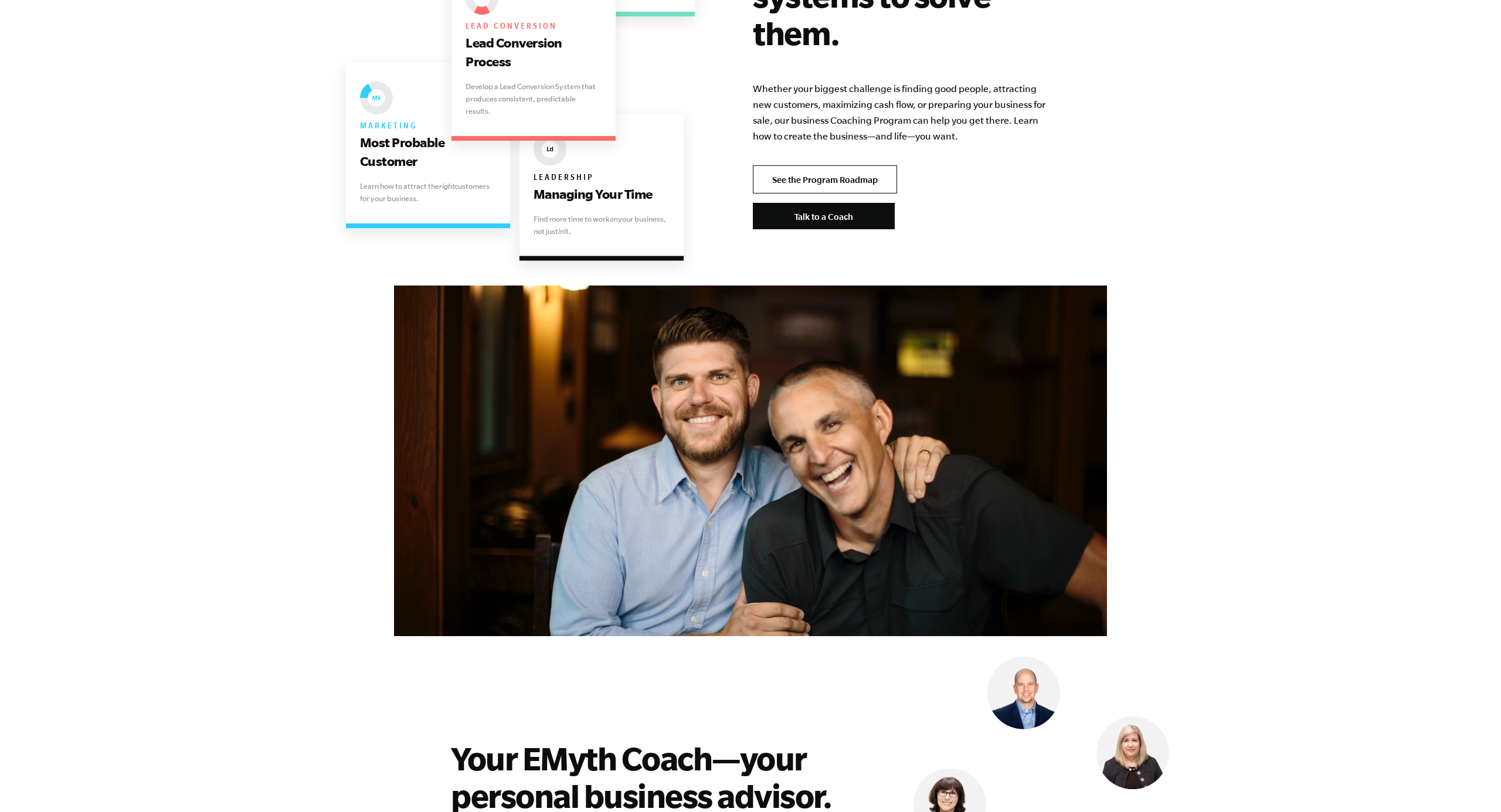 click on "See the Program Roadmap" at bounding box center [825, 179] 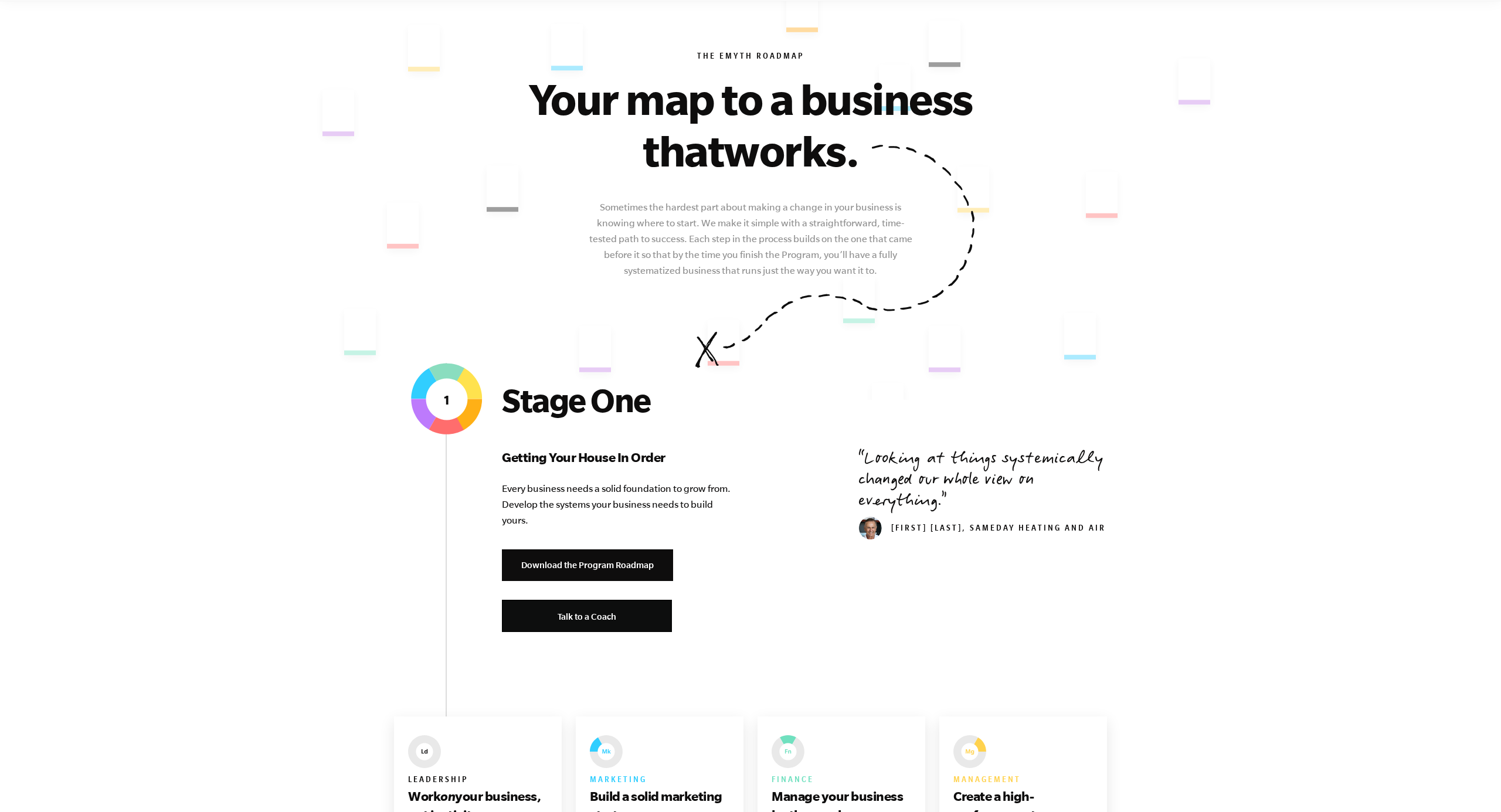 scroll, scrollTop: 0, scrollLeft: 0, axis: both 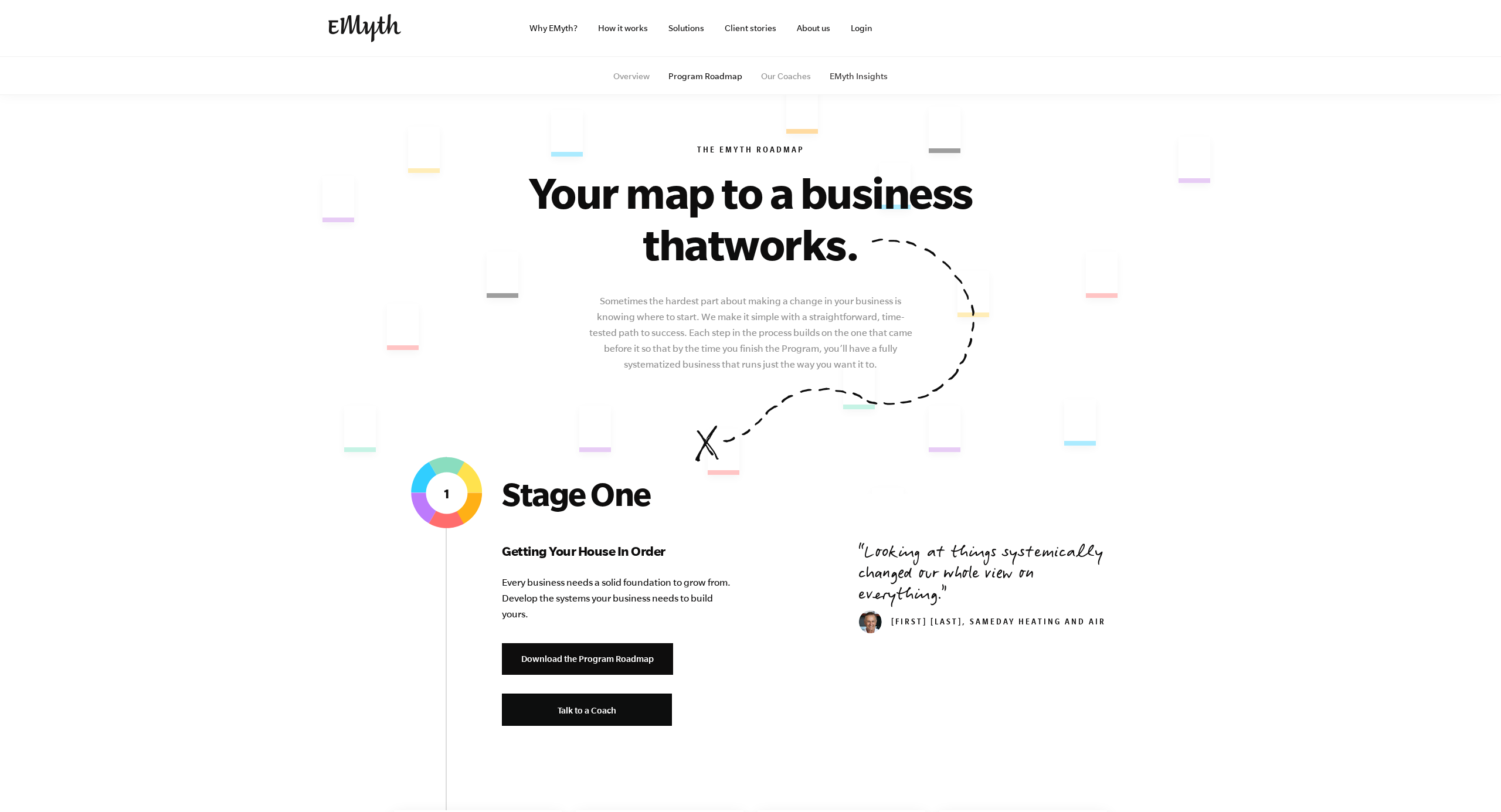 click on "EMyth Insights" at bounding box center (858, 76) 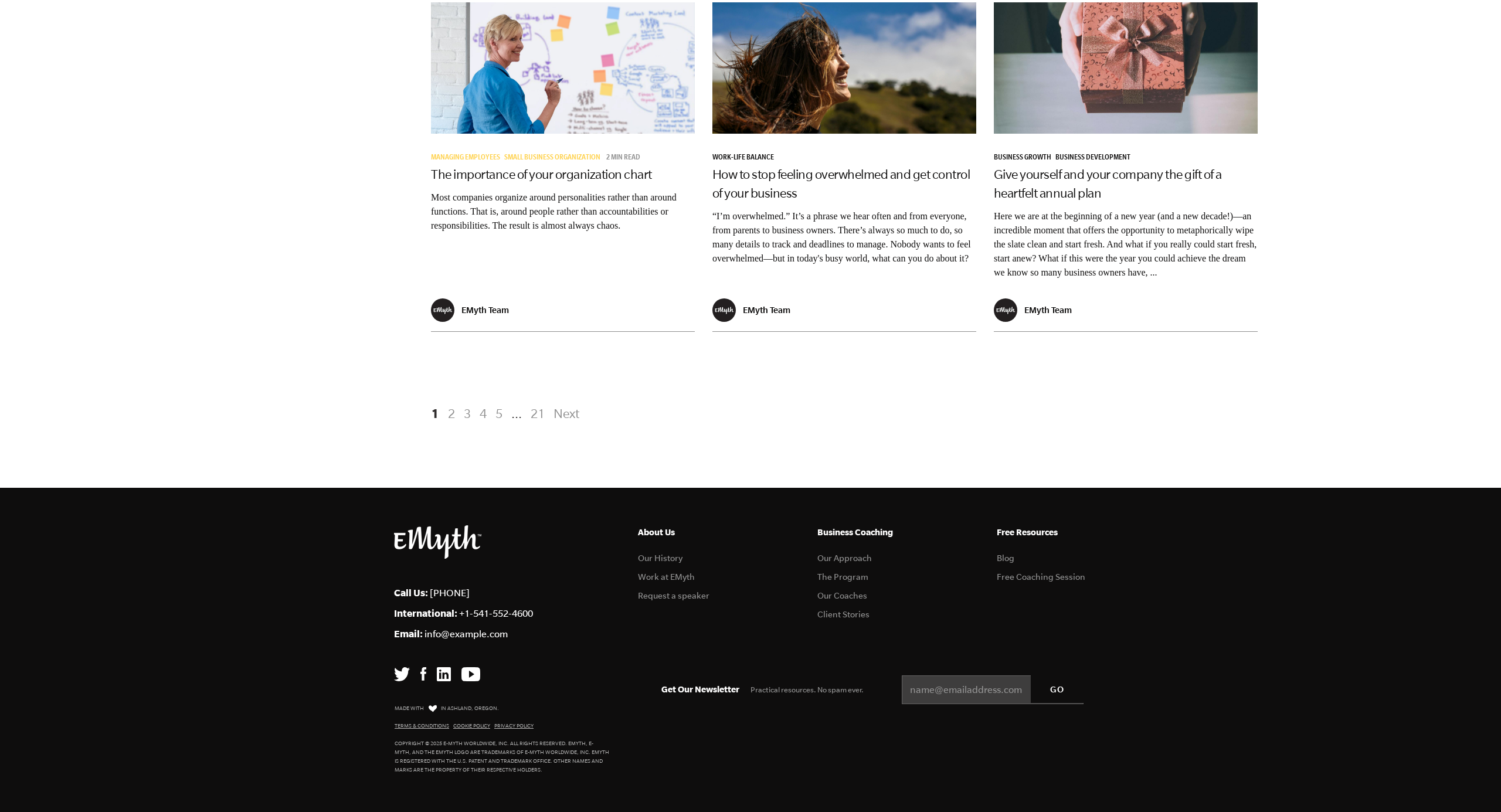 scroll, scrollTop: 2271, scrollLeft: 0, axis: vertical 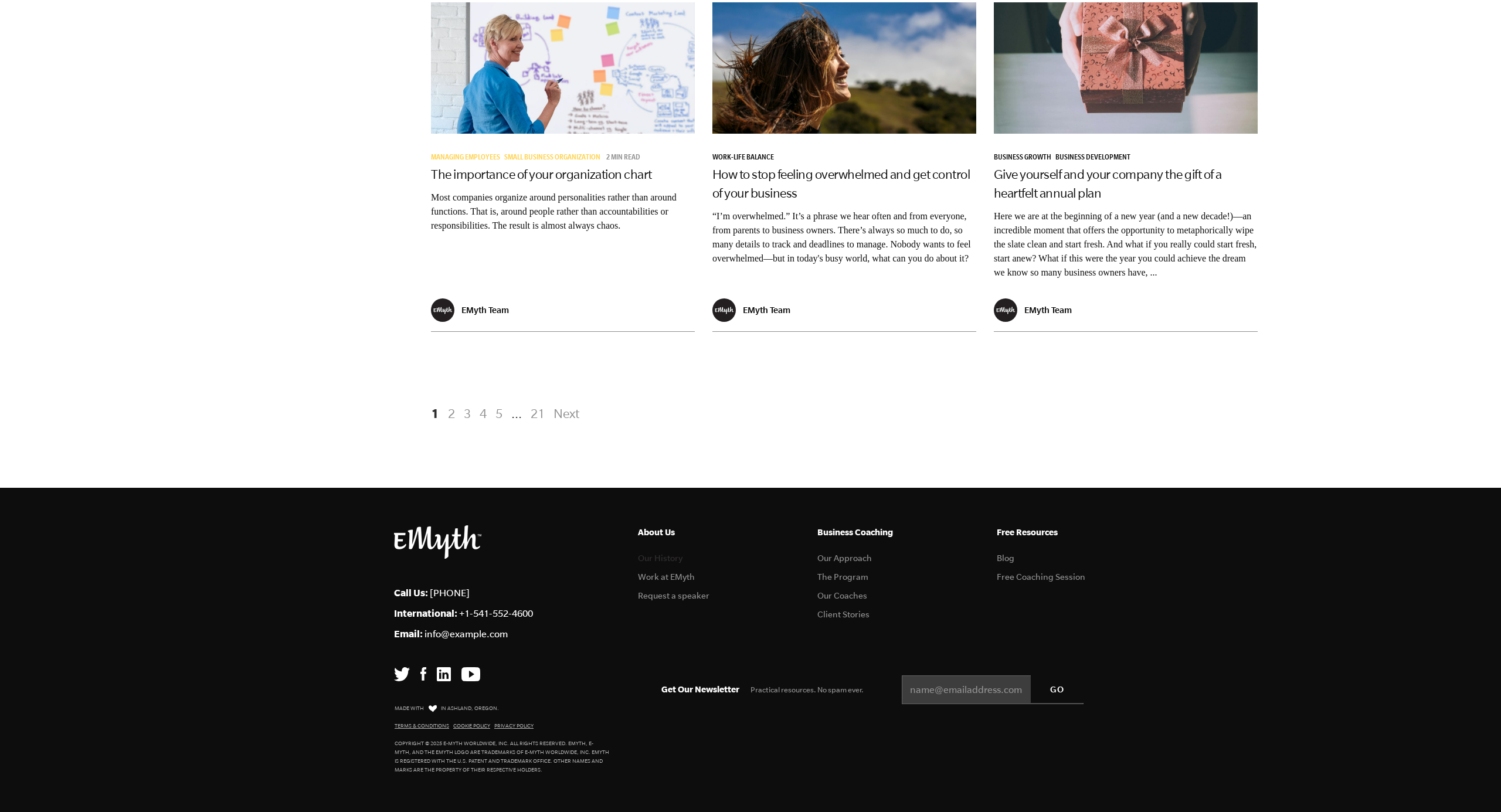 click on "Our History" at bounding box center (660, 558) 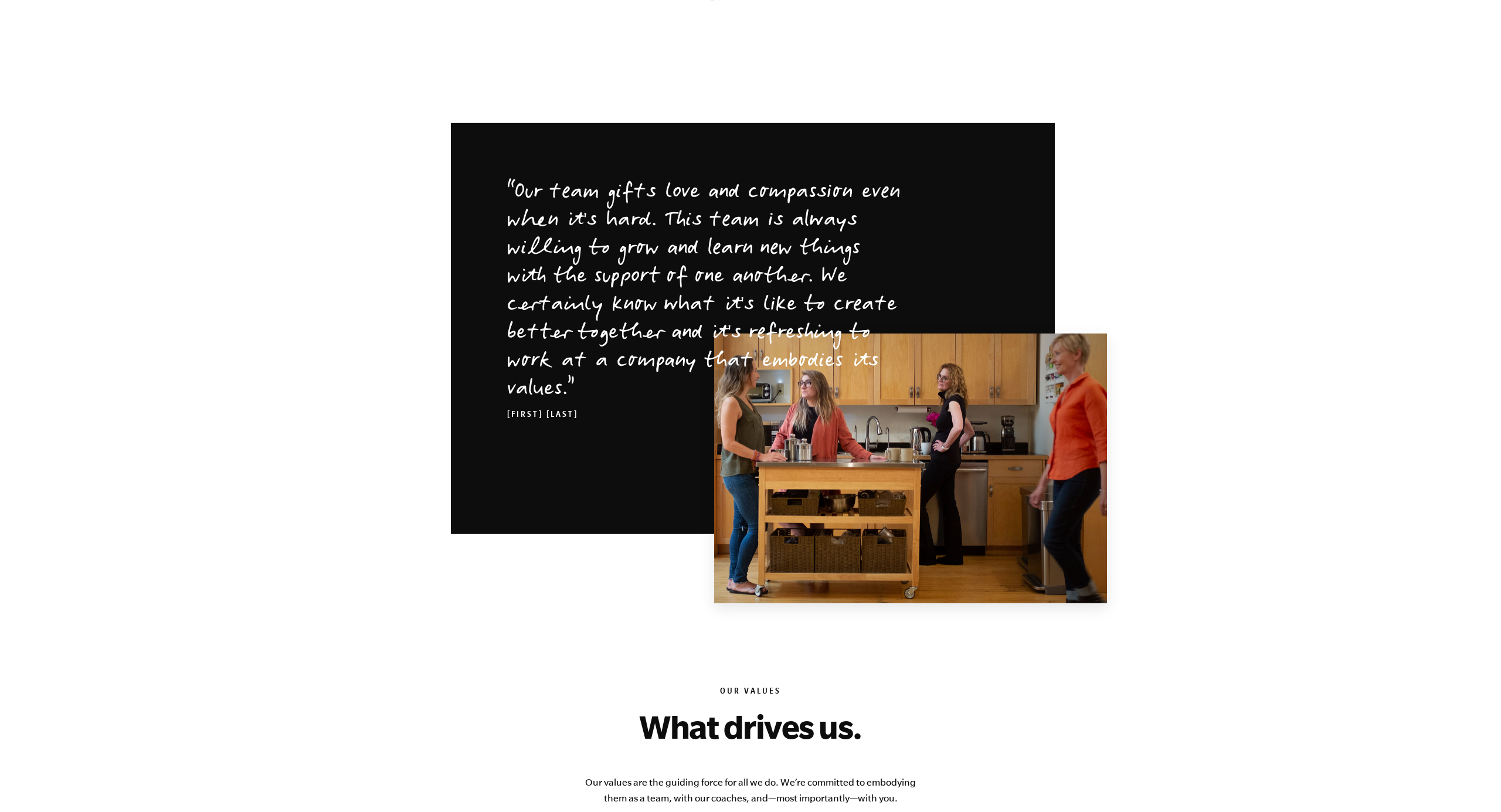 scroll, scrollTop: 2430, scrollLeft: 0, axis: vertical 